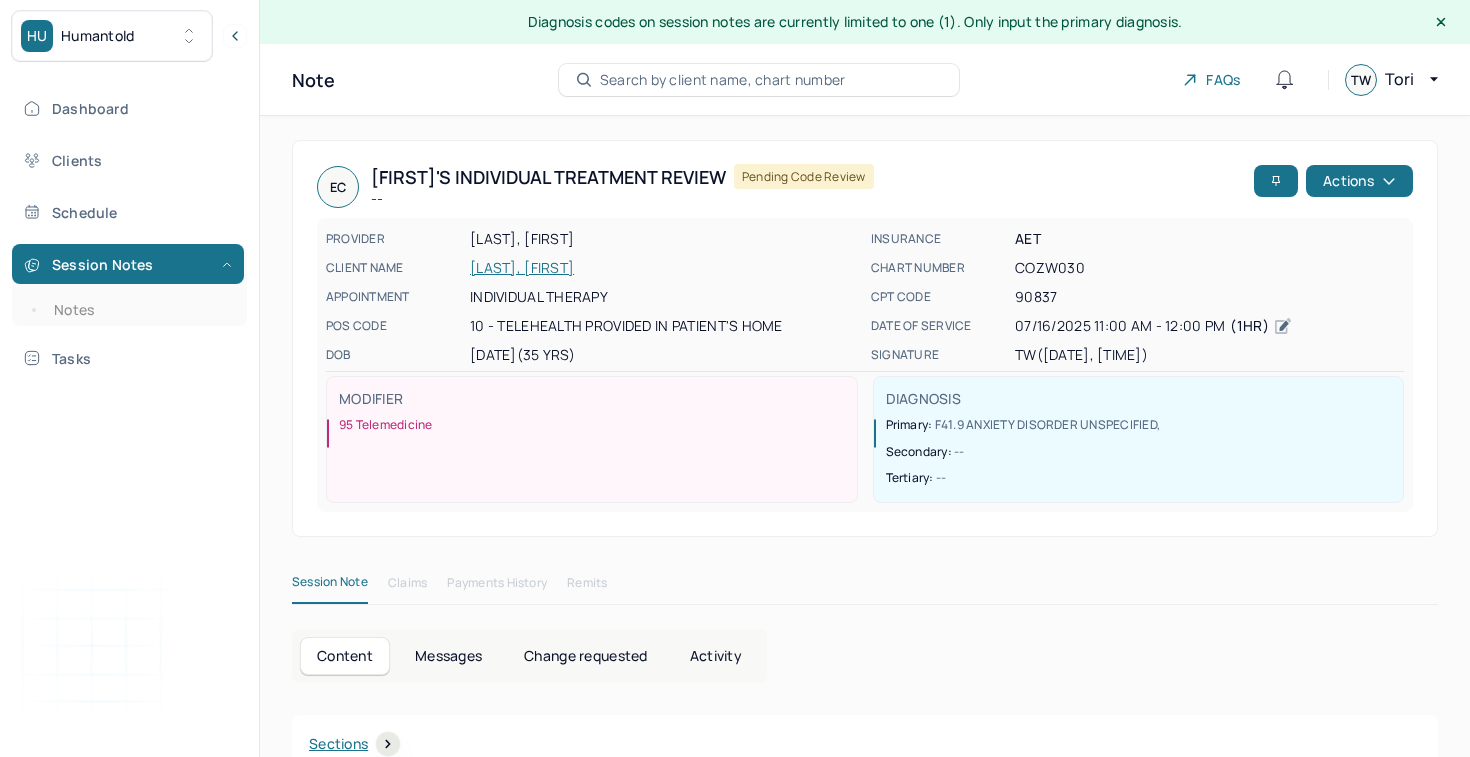 scroll, scrollTop: 36, scrollLeft: 0, axis: vertical 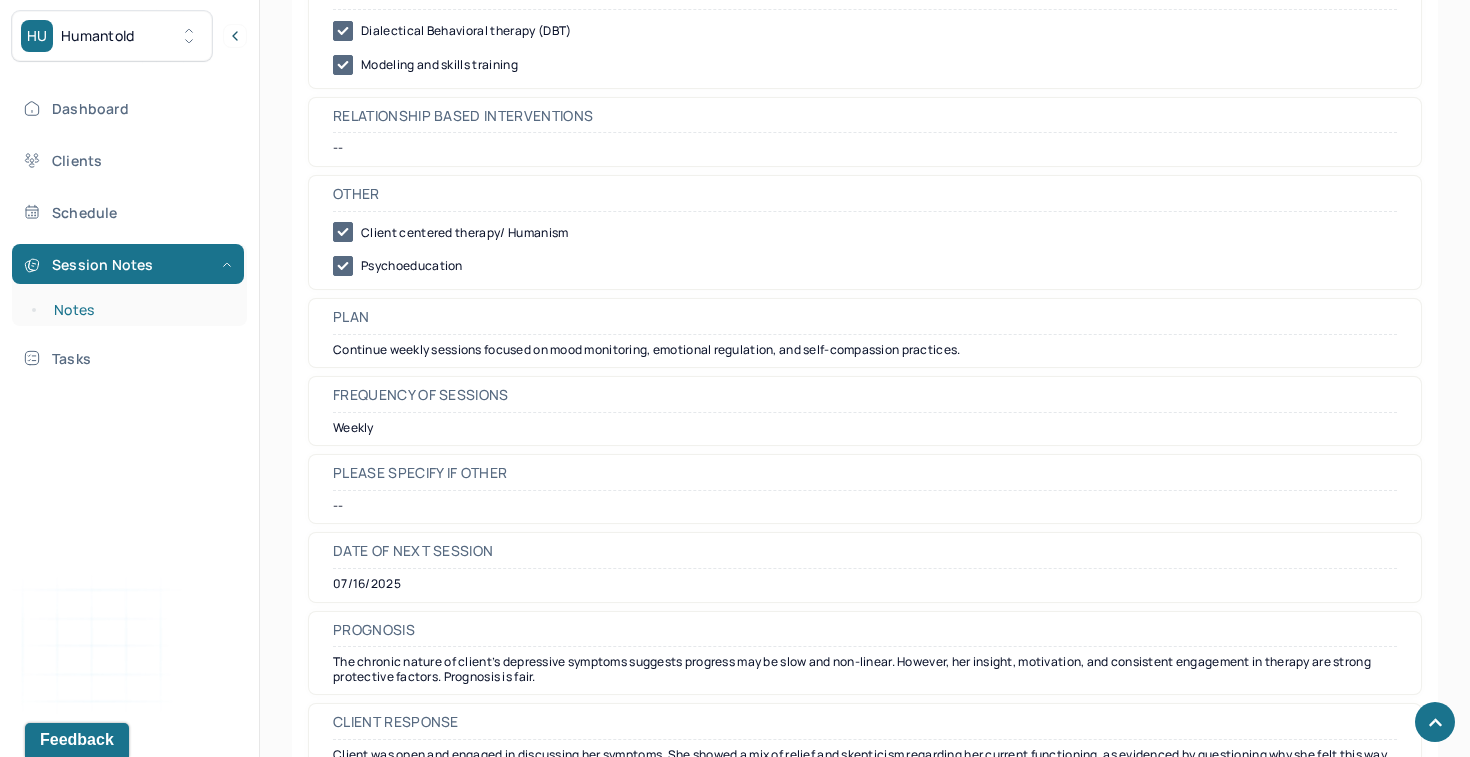 click on "Notes" at bounding box center [139, 310] 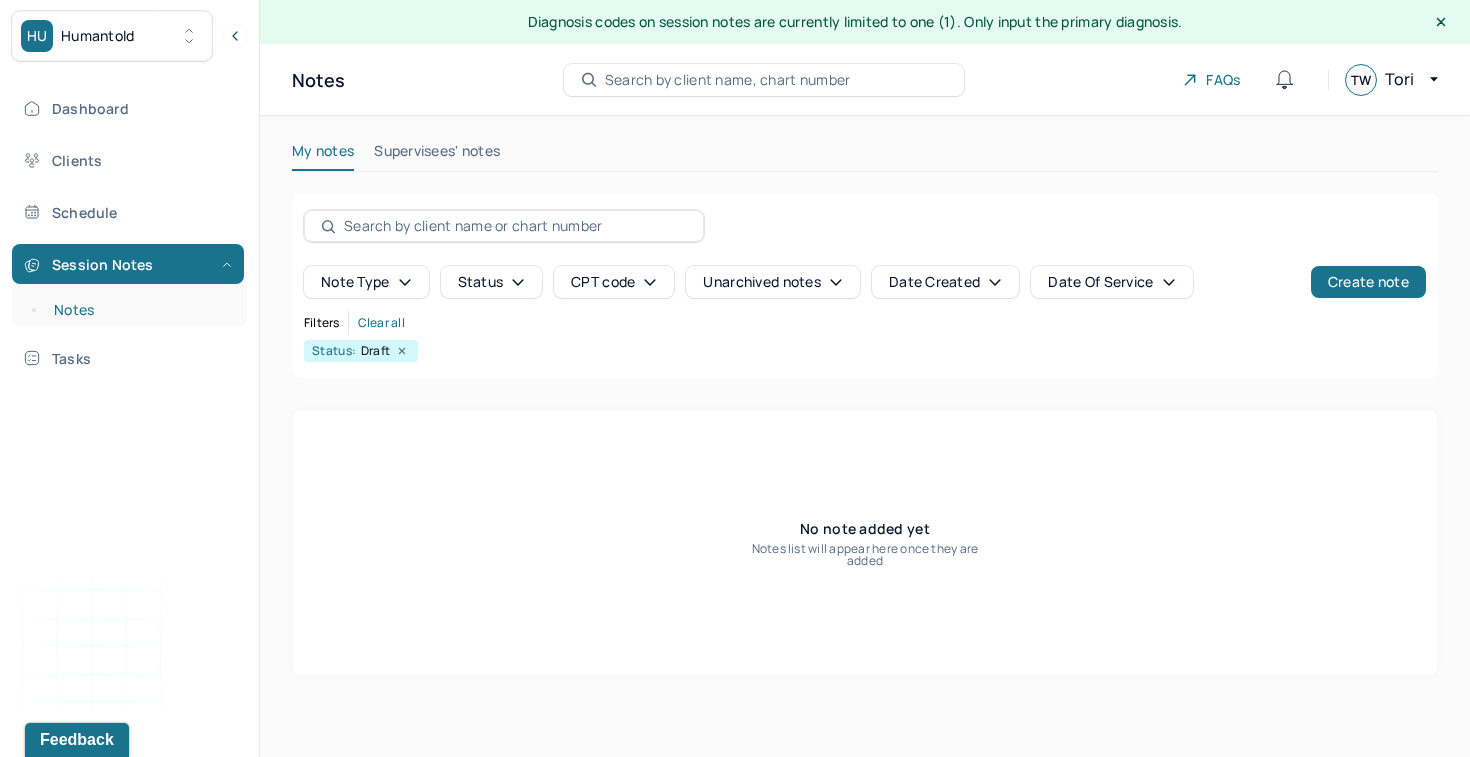 scroll, scrollTop: 0, scrollLeft: 0, axis: both 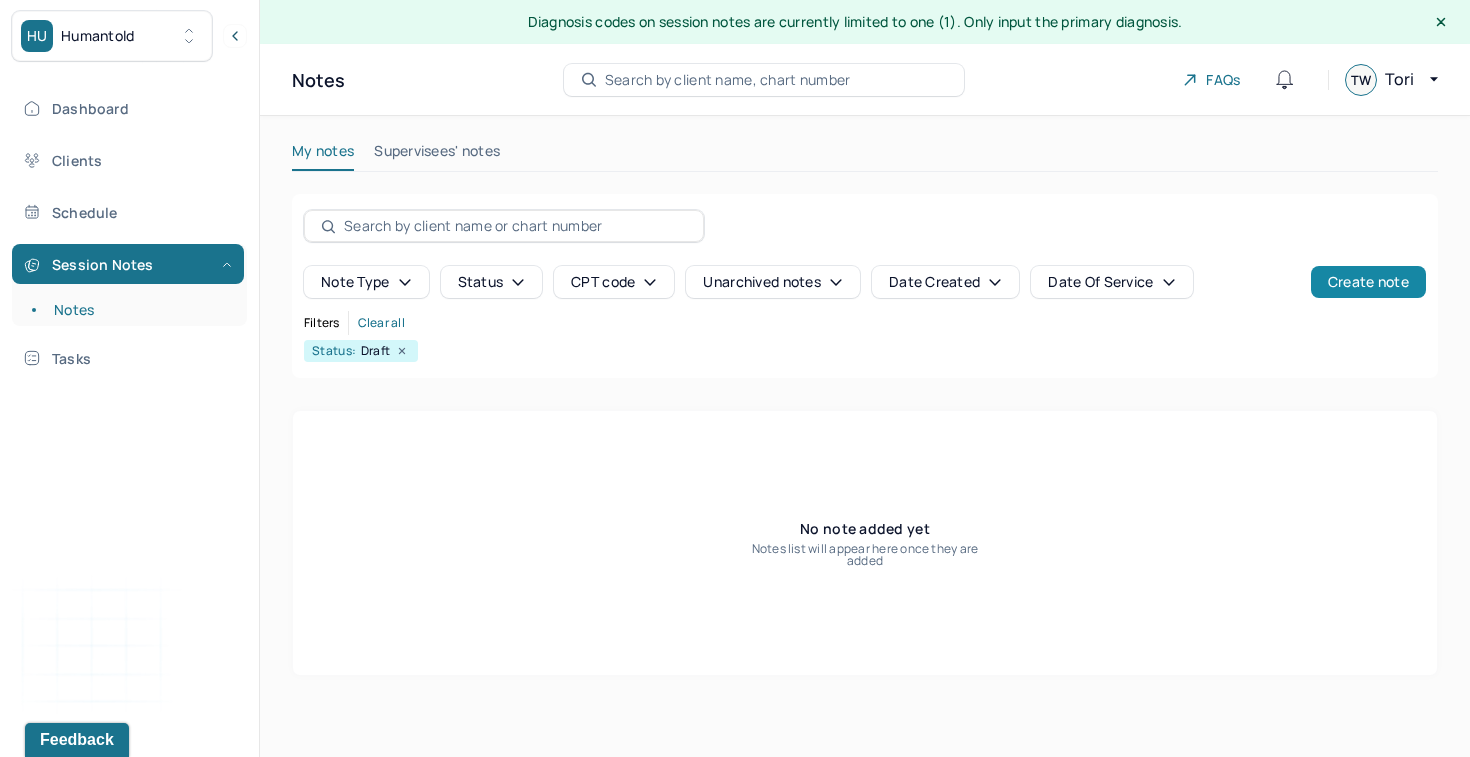 click on "Create note" at bounding box center (1368, 282) 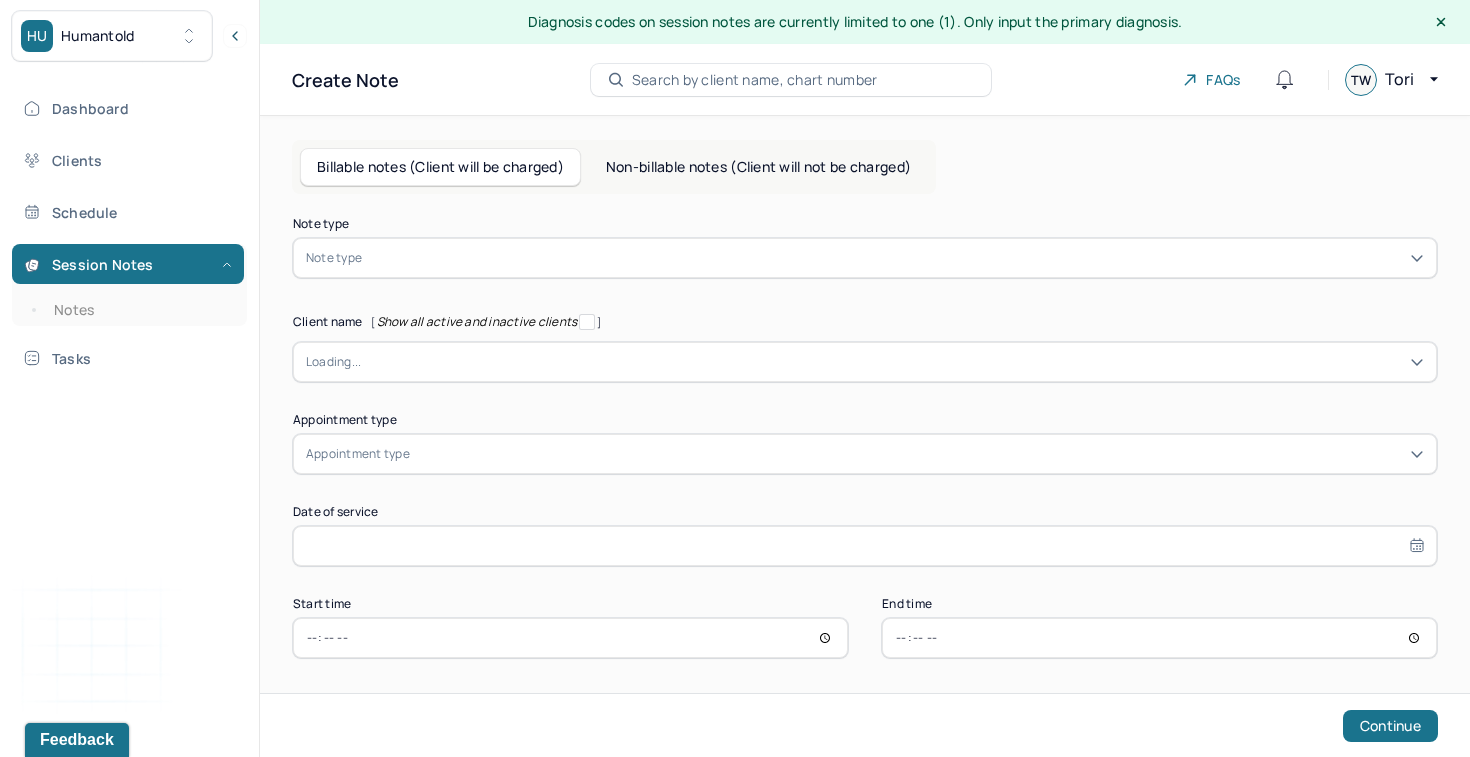 click at bounding box center (895, 258) 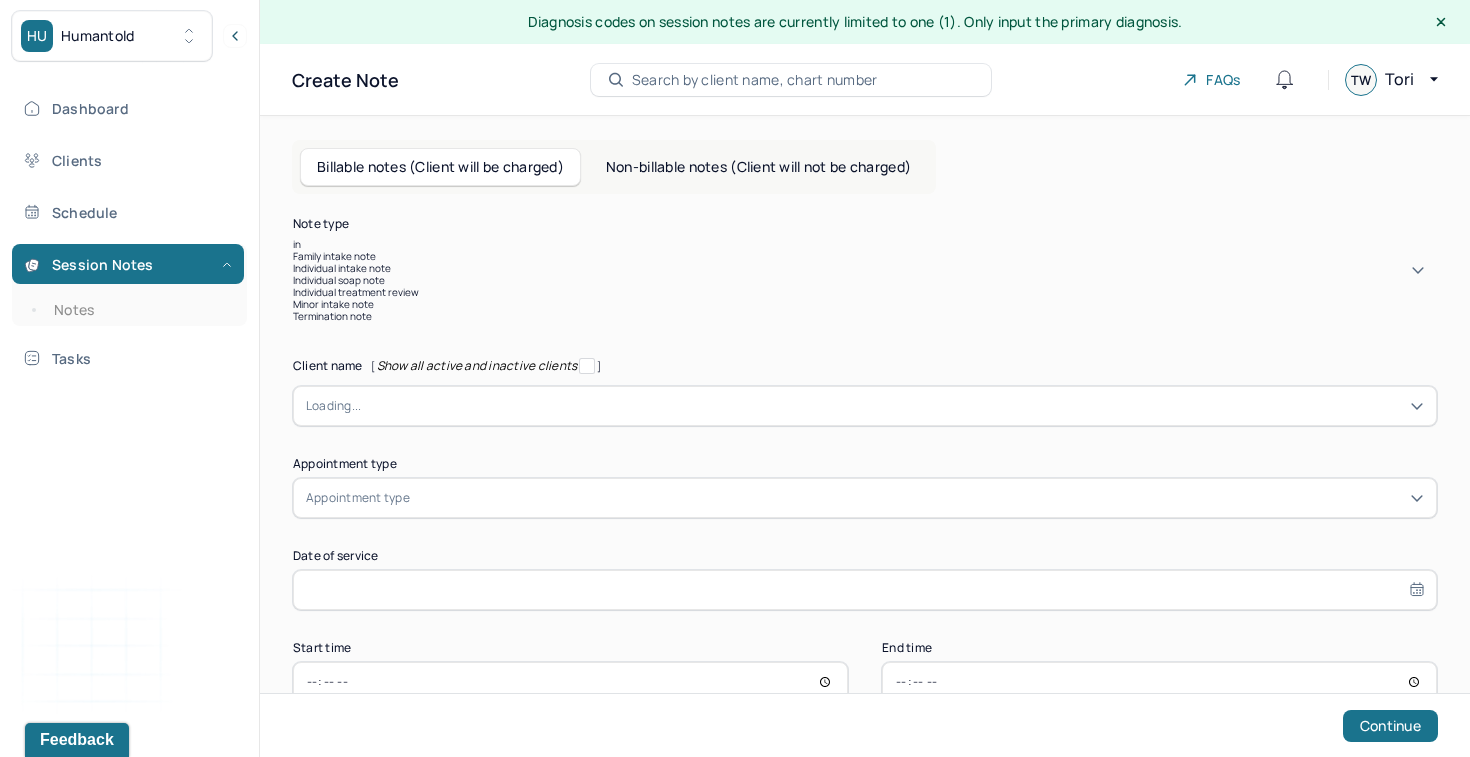 type on "ind" 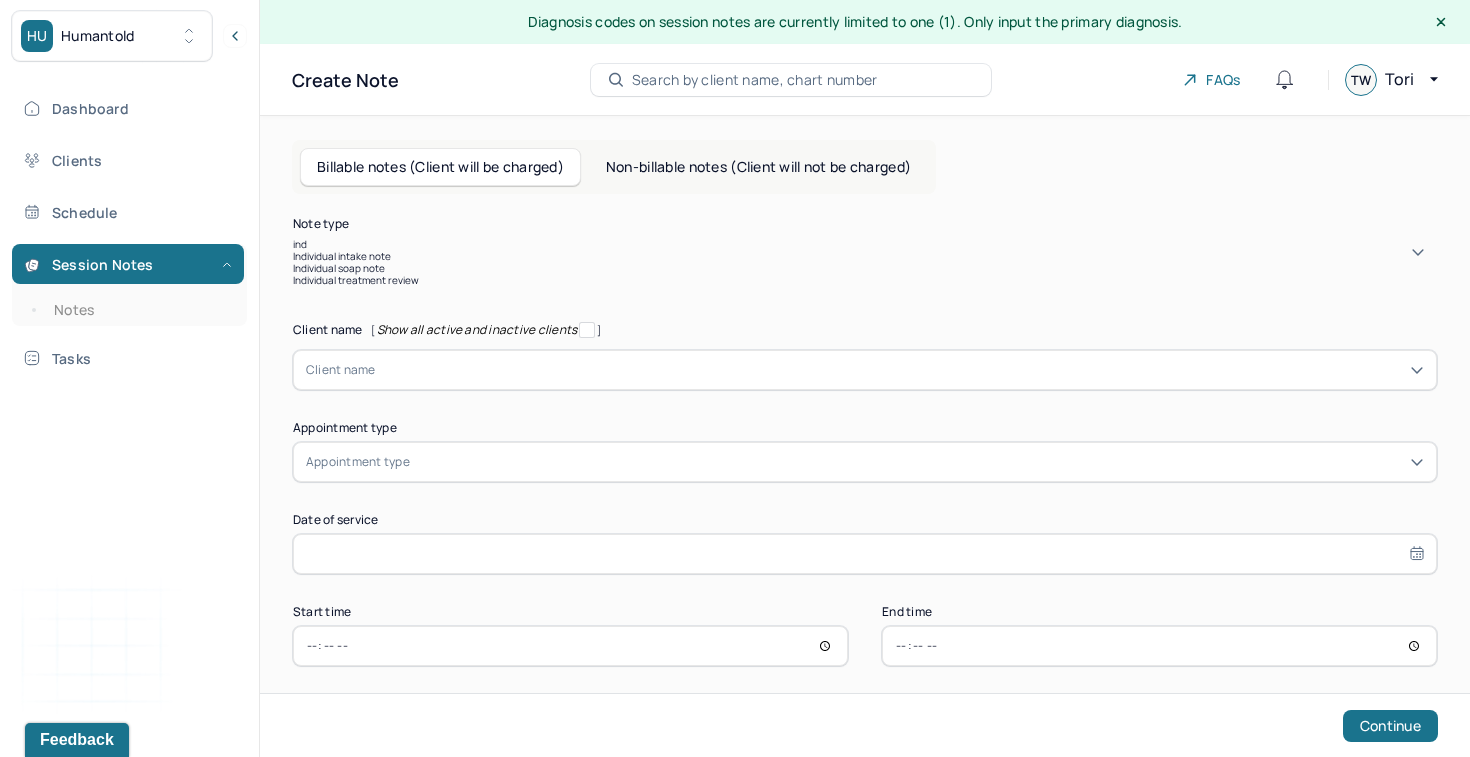 click on "Individual soap note" at bounding box center (865, 268) 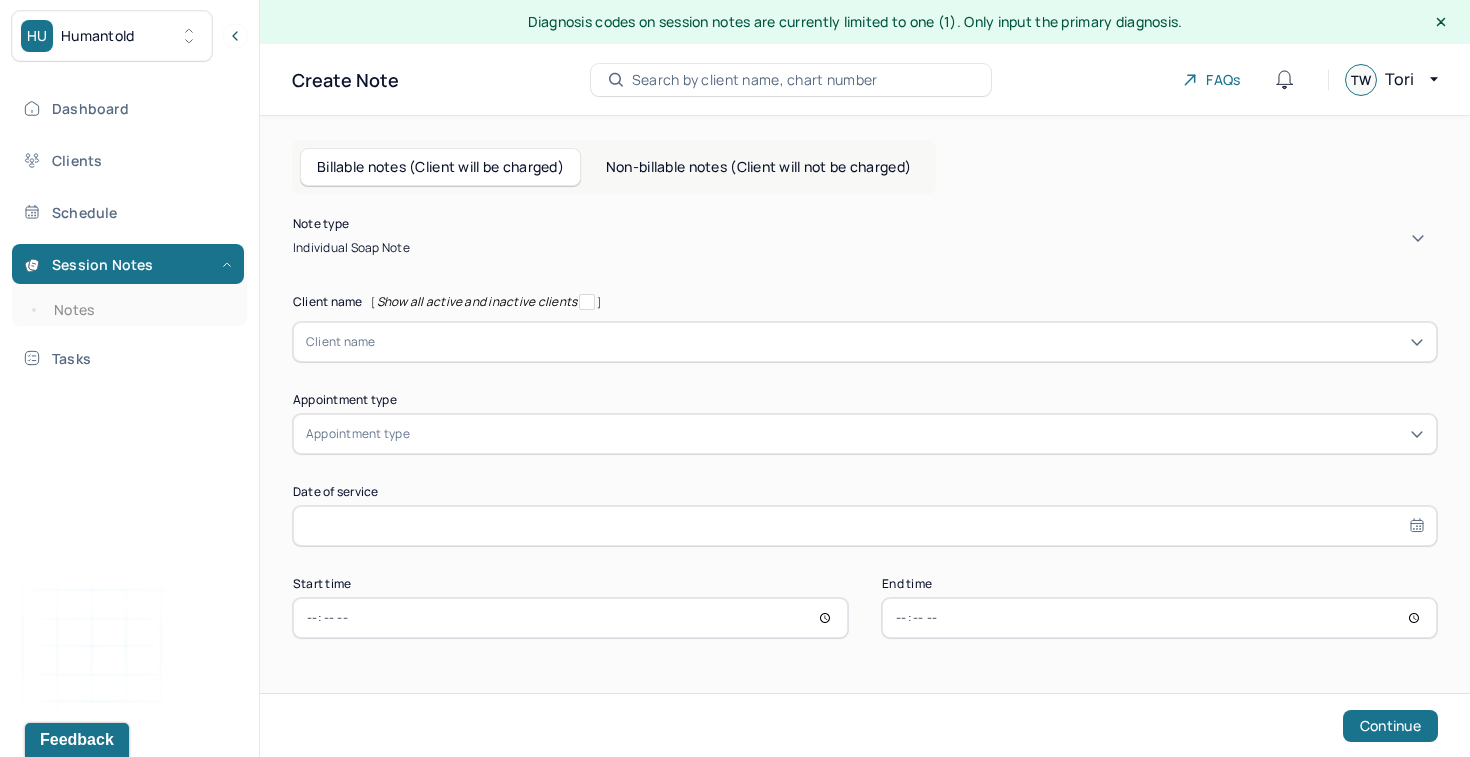 click at bounding box center [900, 342] 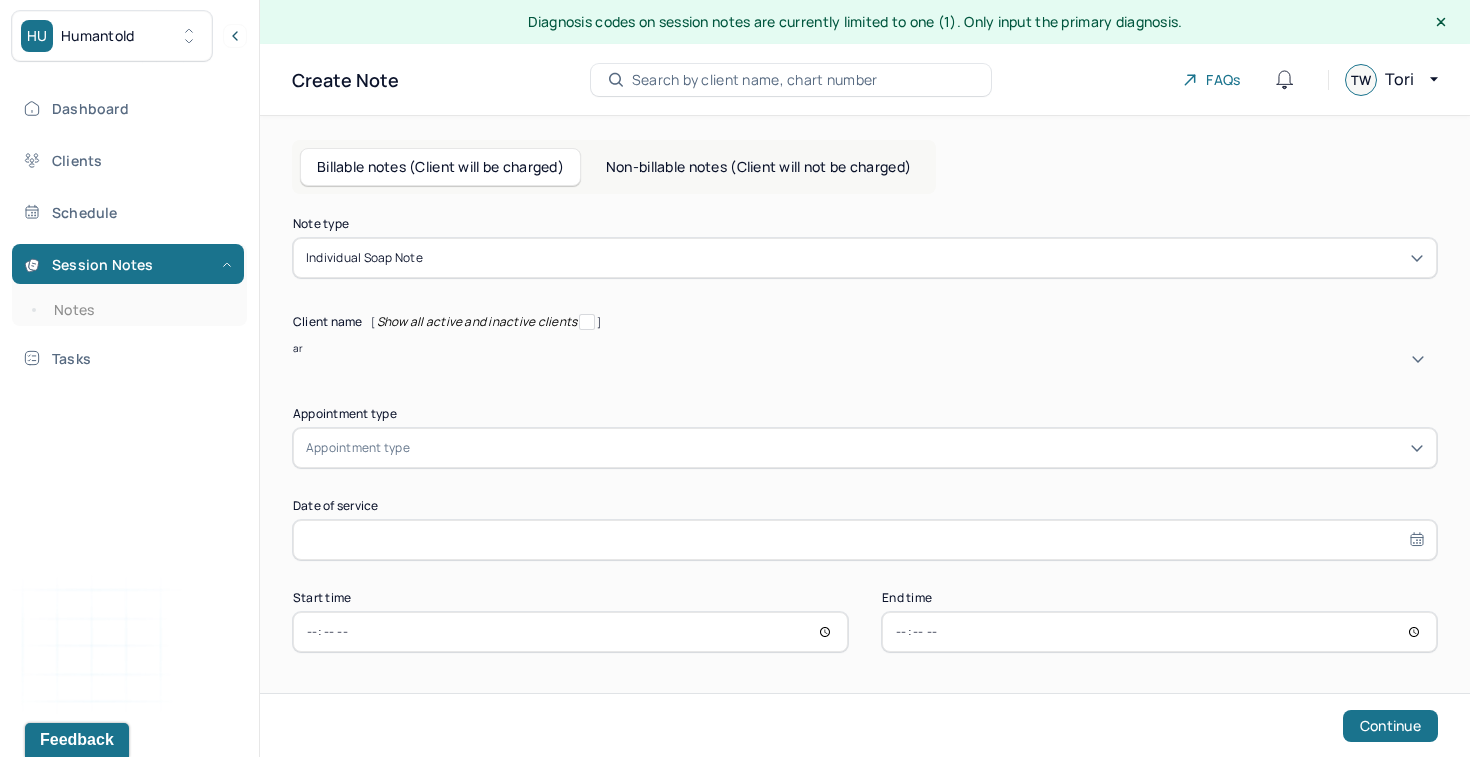 type on "[FIRST]" 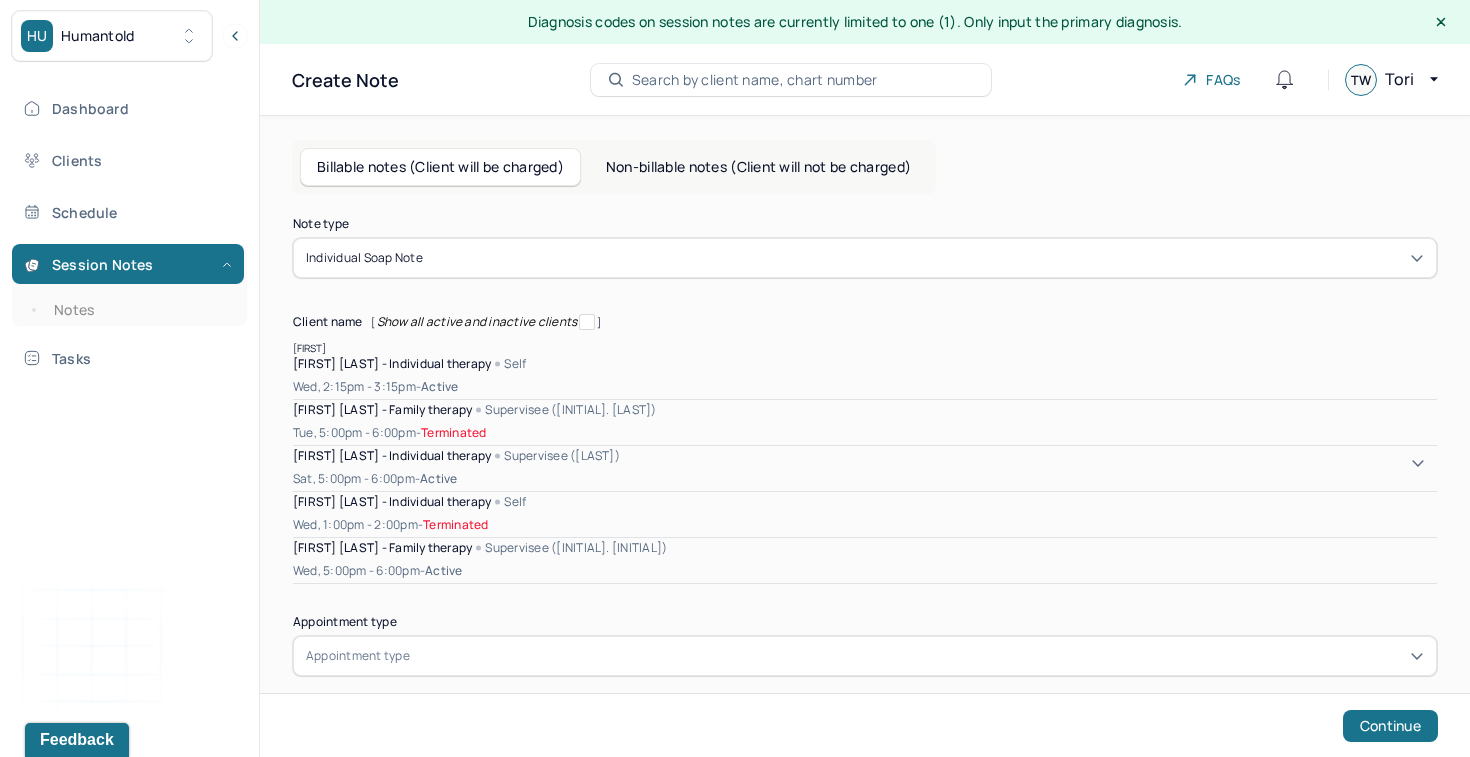 click on "[FIRST] [LAST] - Individual therapy Self" at bounding box center [865, 363] 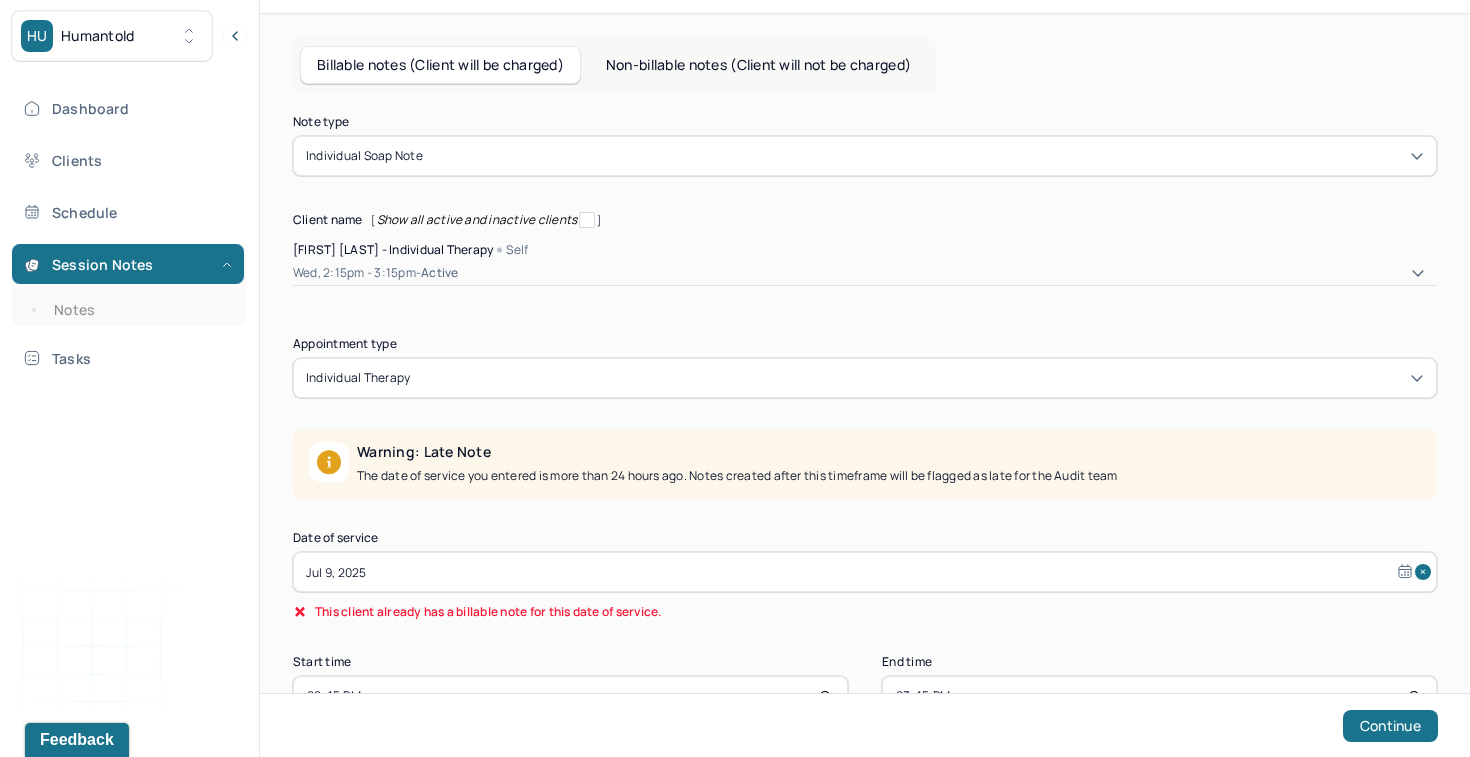 scroll, scrollTop: 111, scrollLeft: 0, axis: vertical 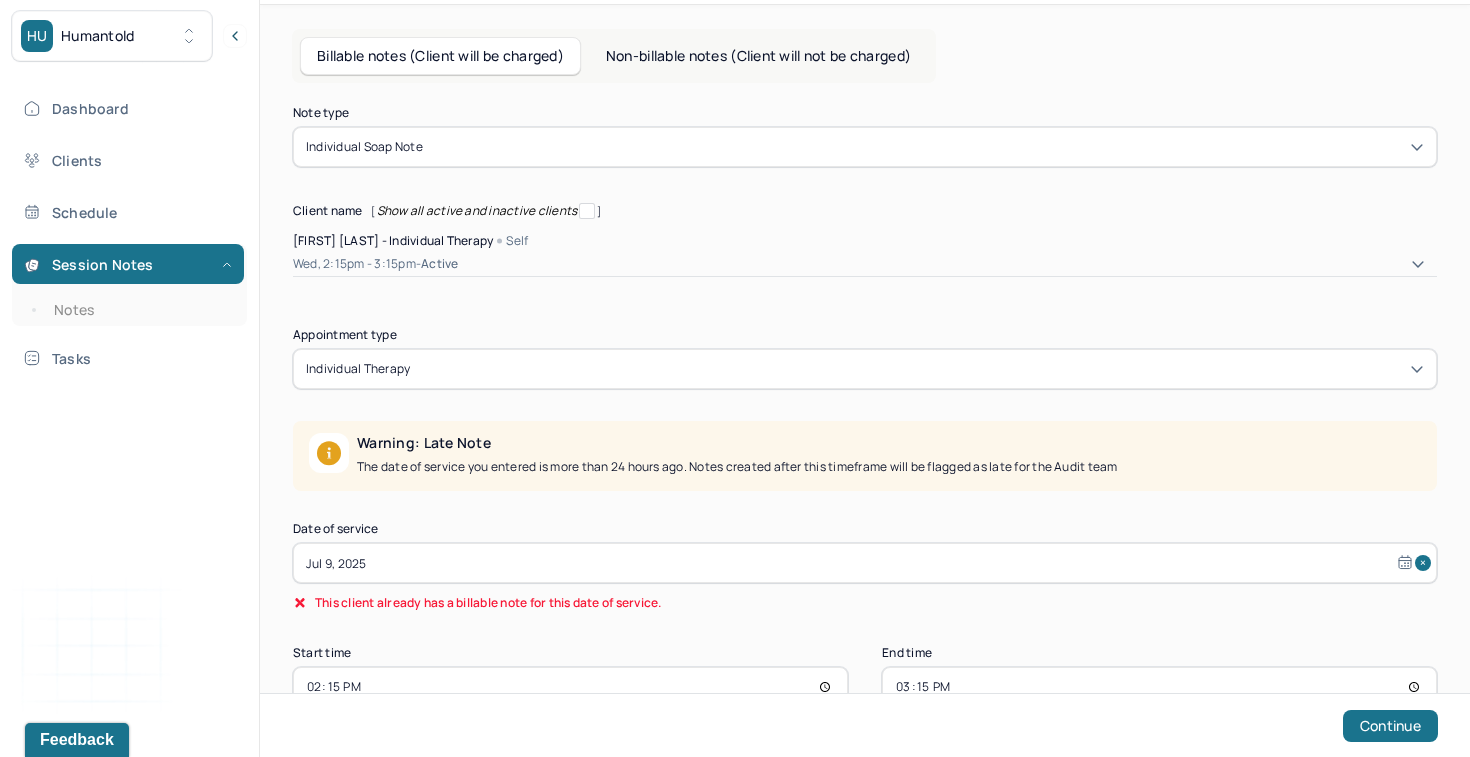select on "6" 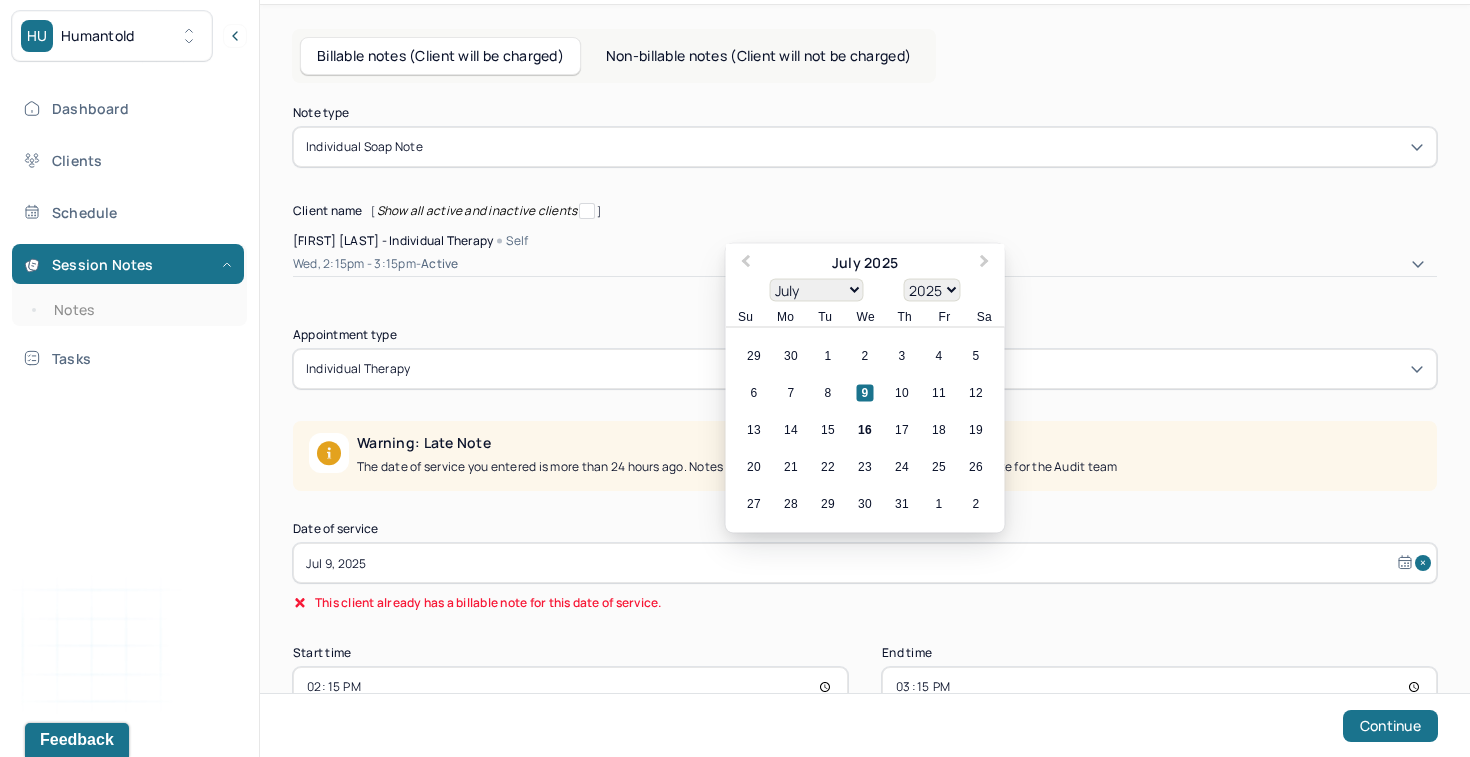 click on "Jul 9, 2025" at bounding box center (865, 563) 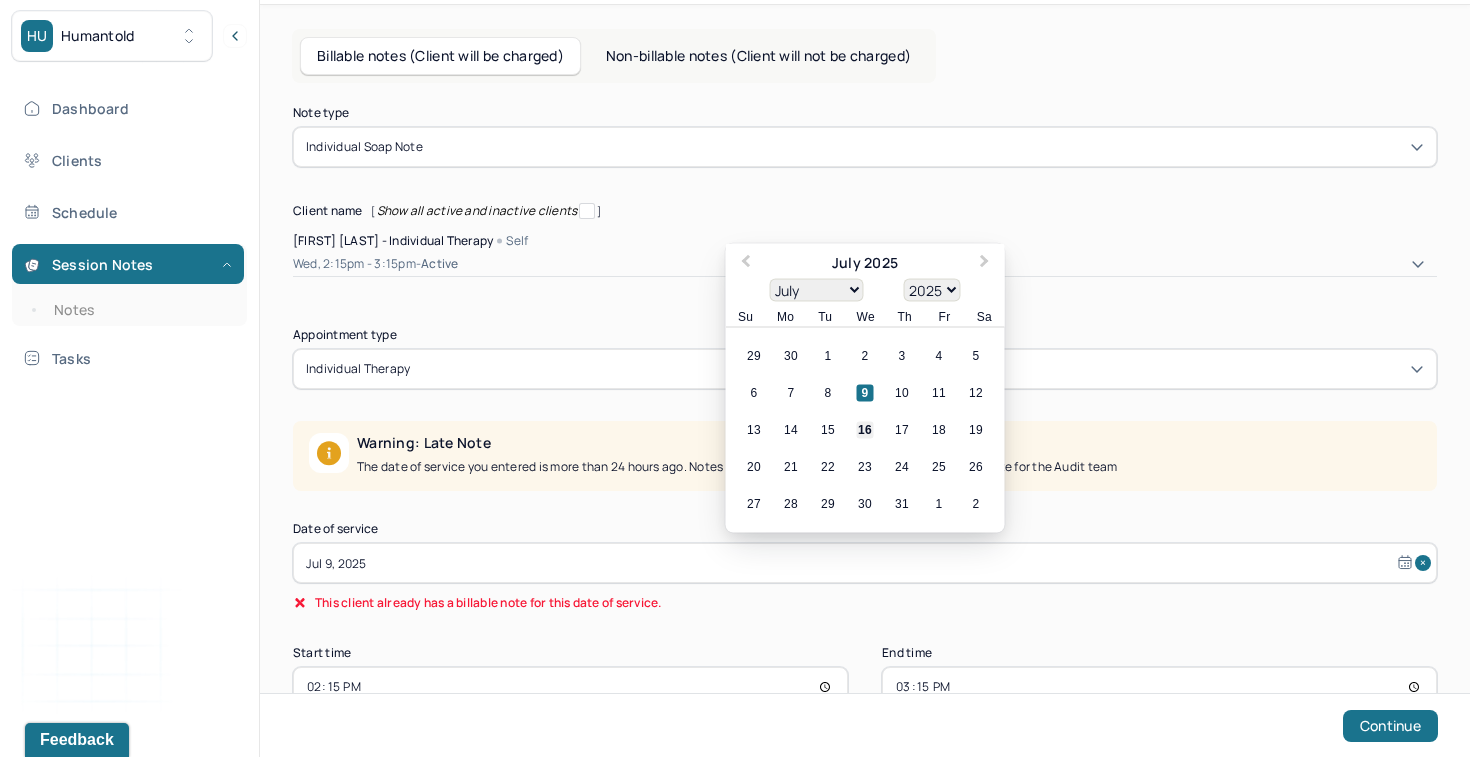 click on "16" at bounding box center [865, 430] 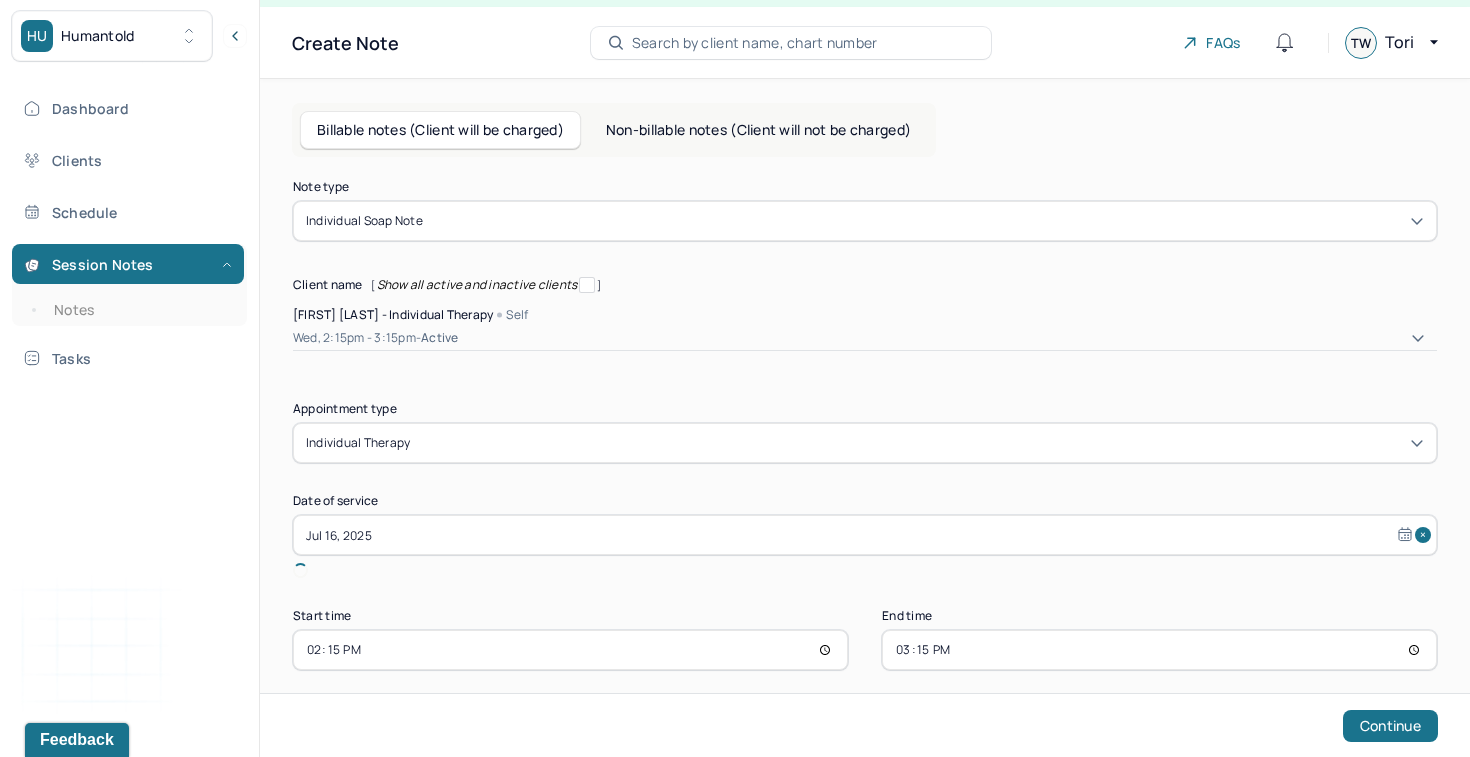 scroll, scrollTop: 14, scrollLeft: 0, axis: vertical 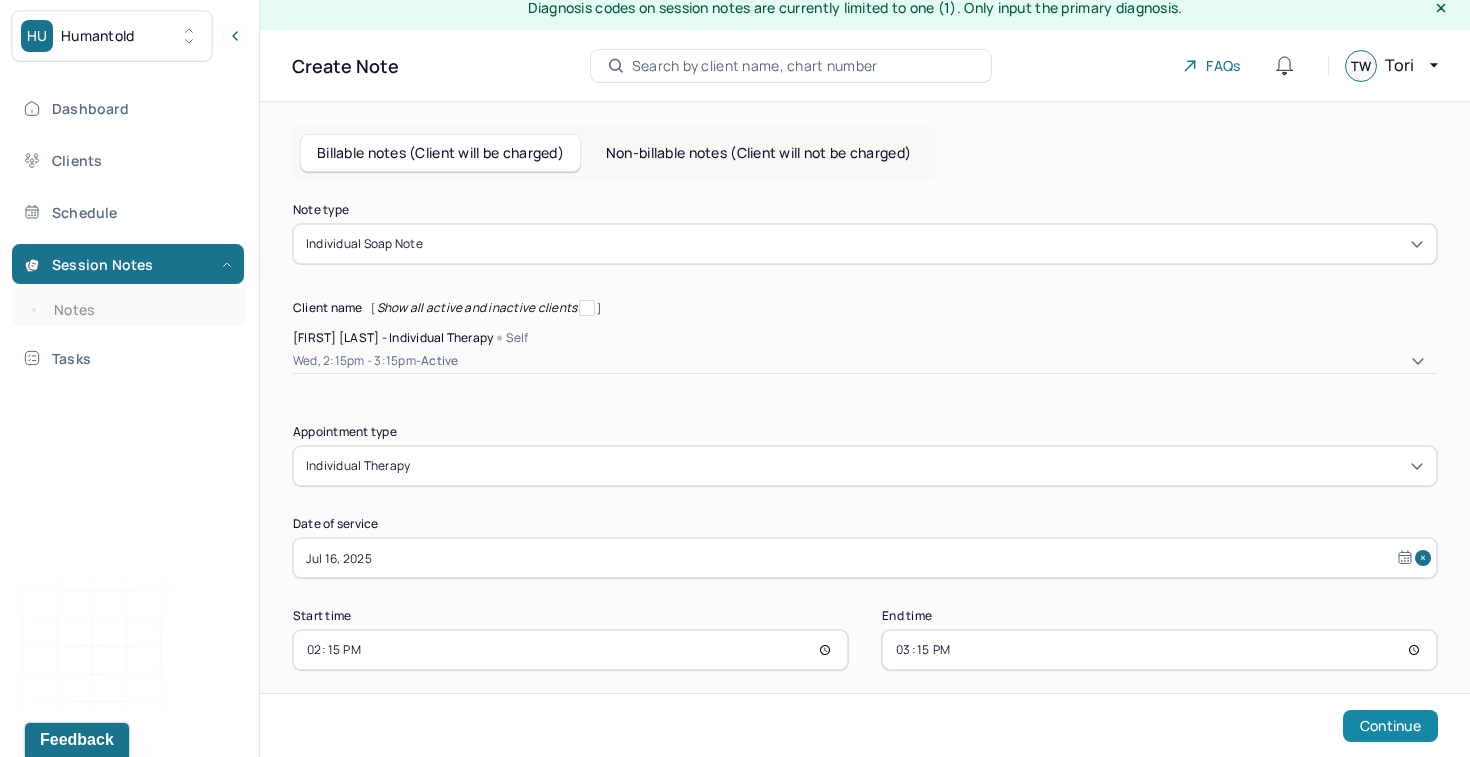click on "Continue" at bounding box center [1390, 726] 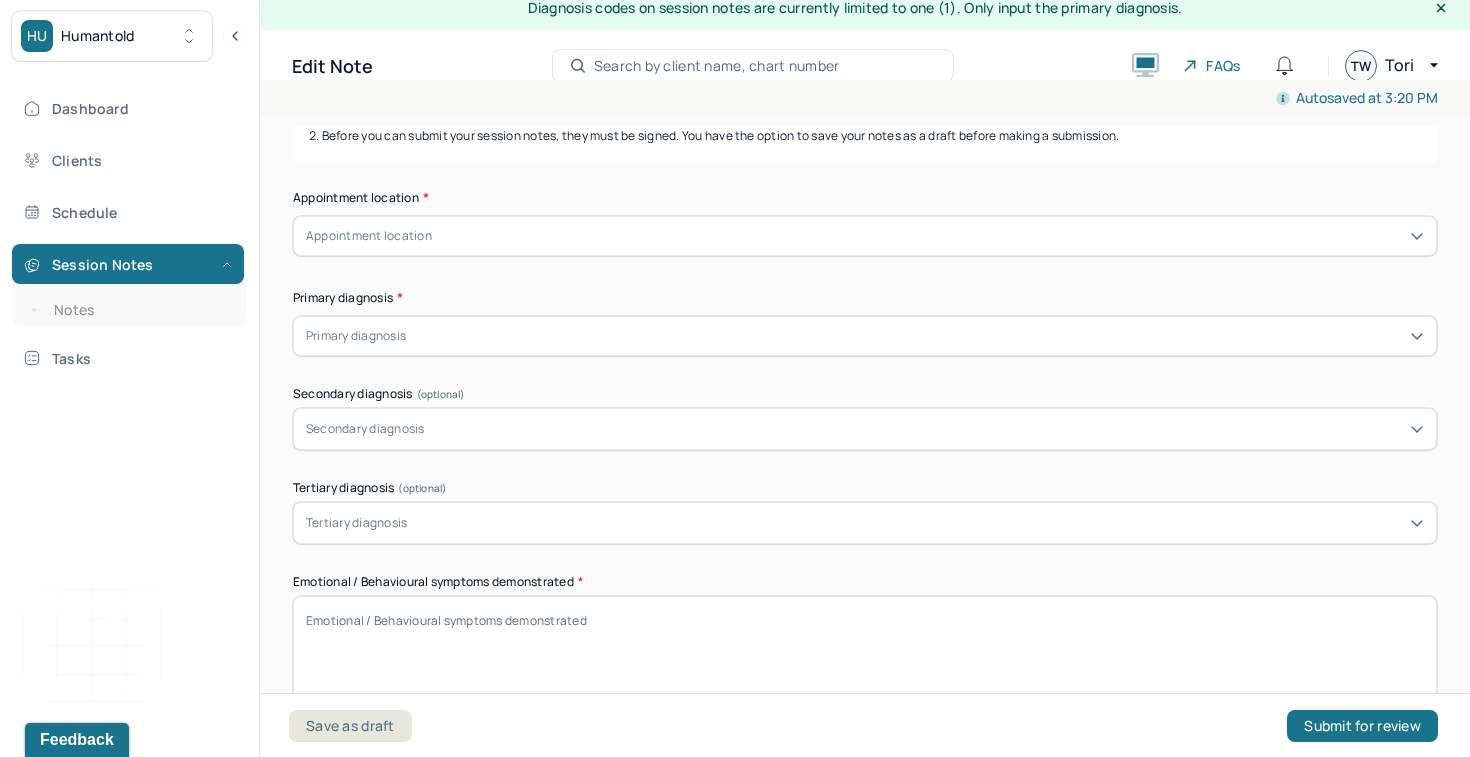 scroll, scrollTop: 290, scrollLeft: 0, axis: vertical 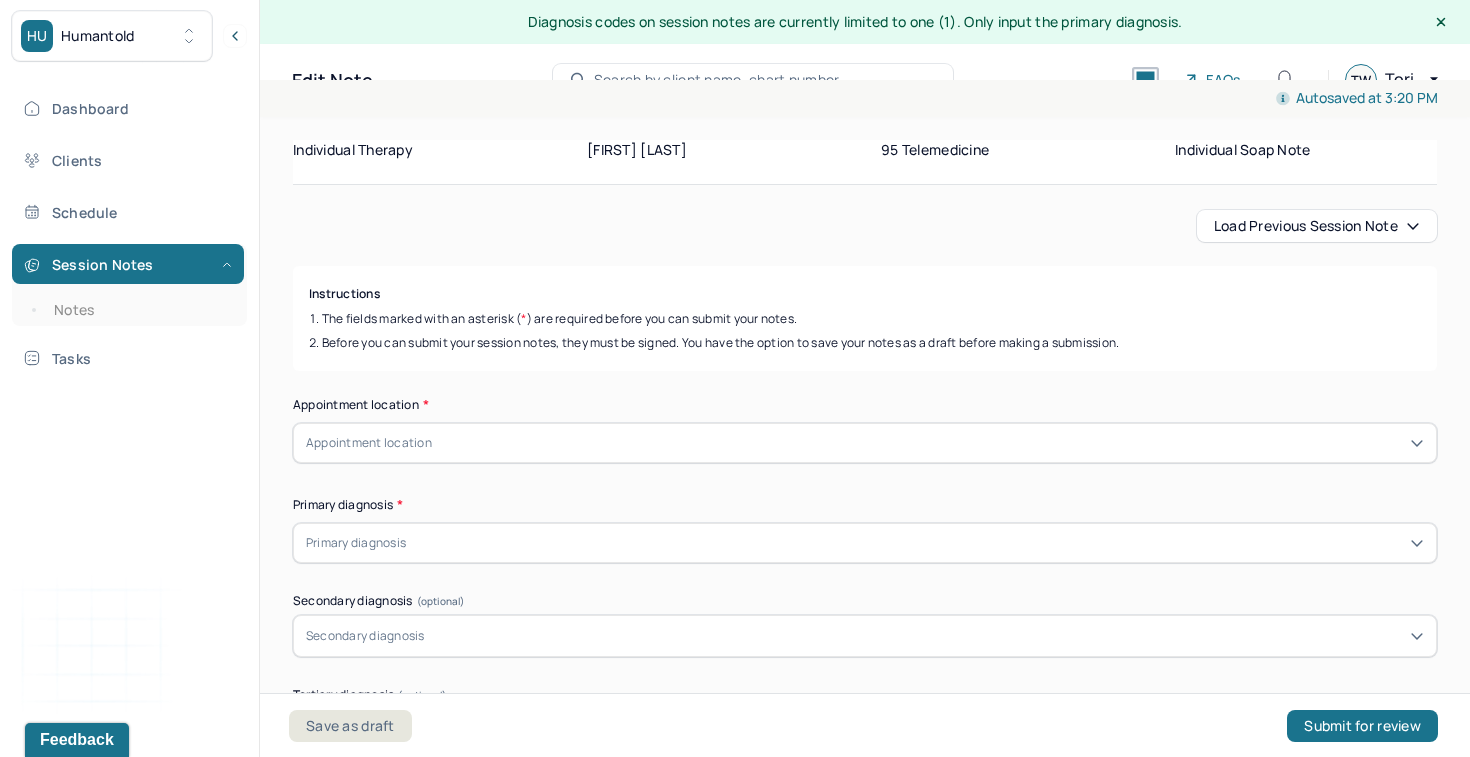 click on "Load previous session note" at bounding box center [1317, 226] 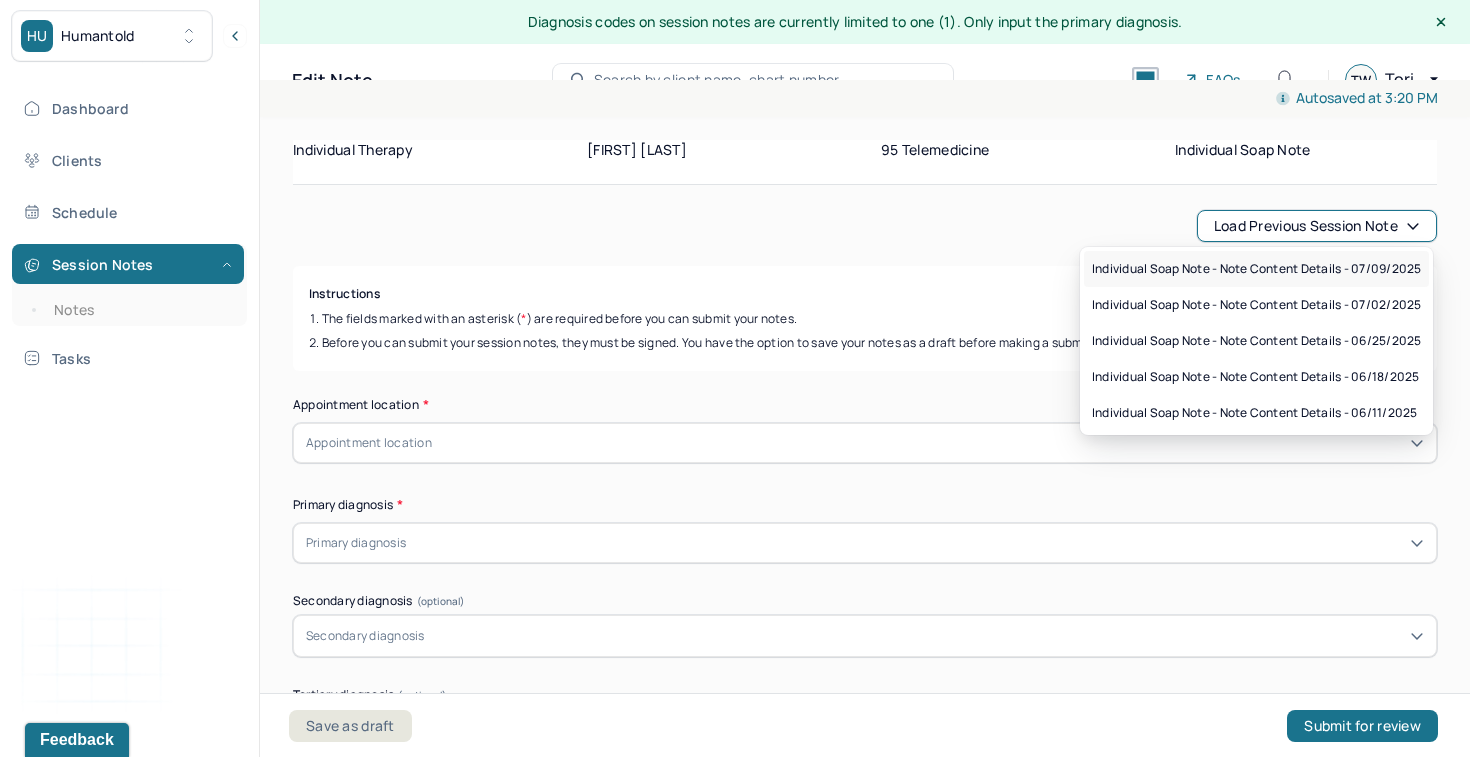 click on "Individual soap note   - Note content Details -   07/09/2025" at bounding box center [1256, 269] 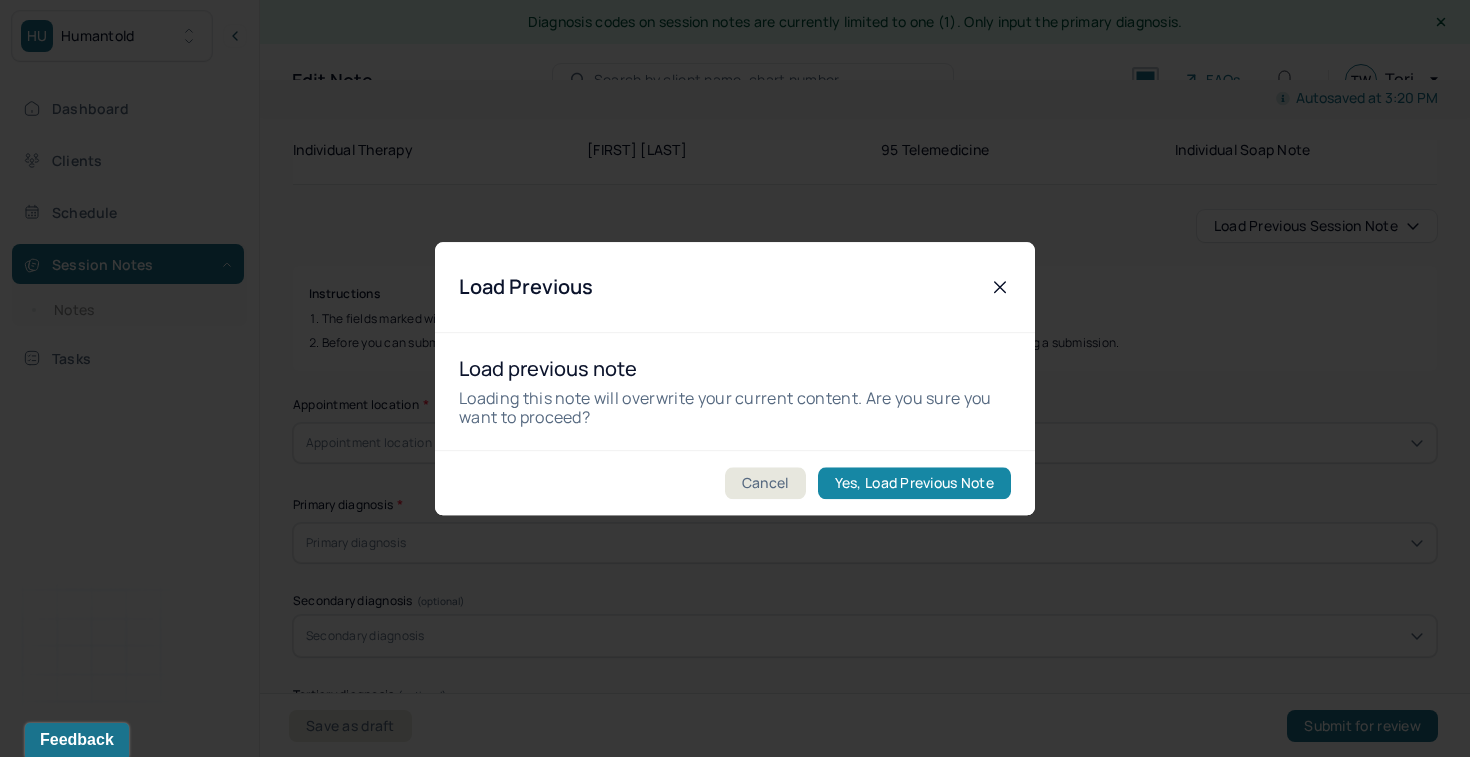 click on "Yes, Load Previous Note" at bounding box center [914, 483] 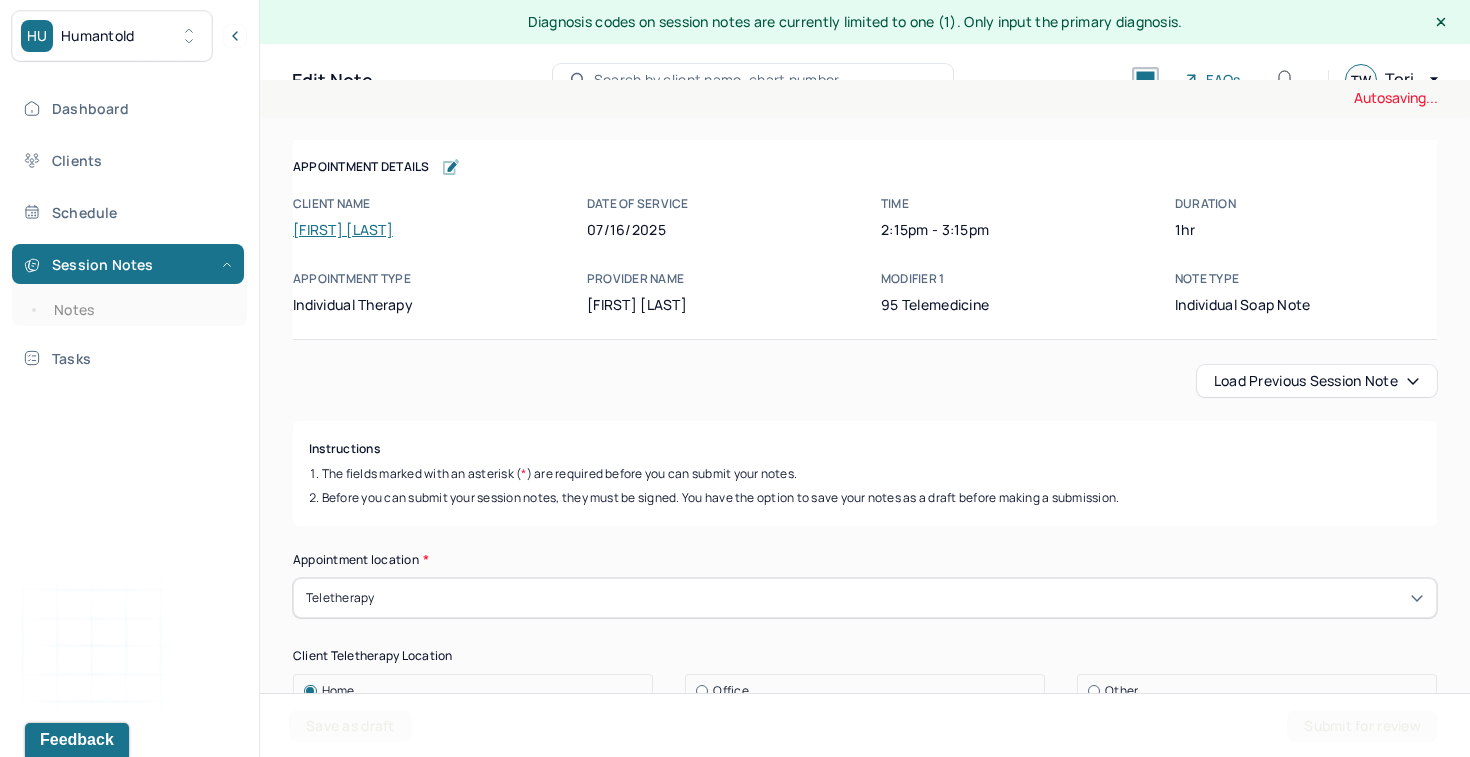 scroll, scrollTop: 0, scrollLeft: 0, axis: both 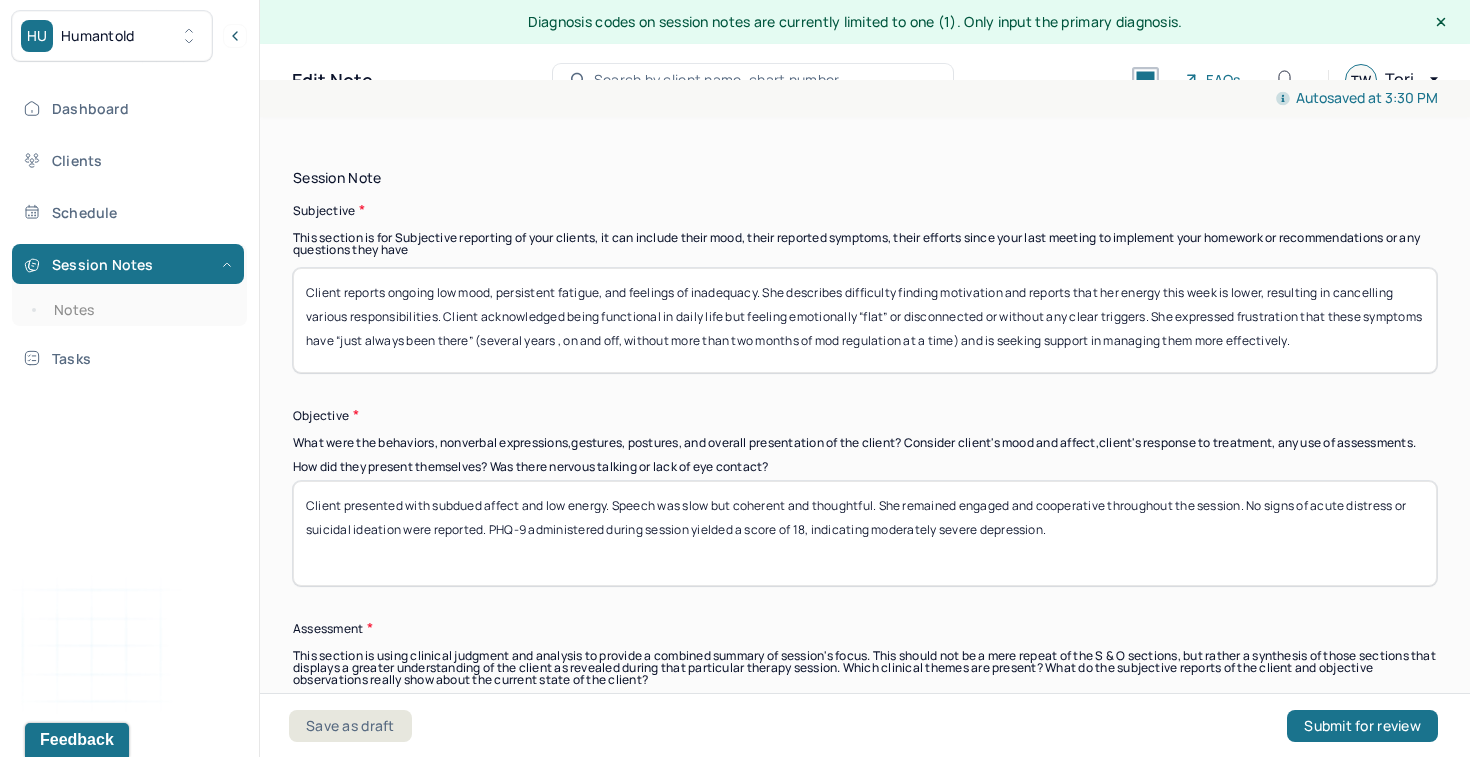 drag, startPoint x: 1387, startPoint y: 337, endPoint x: 892, endPoint y: 254, distance: 501.91034 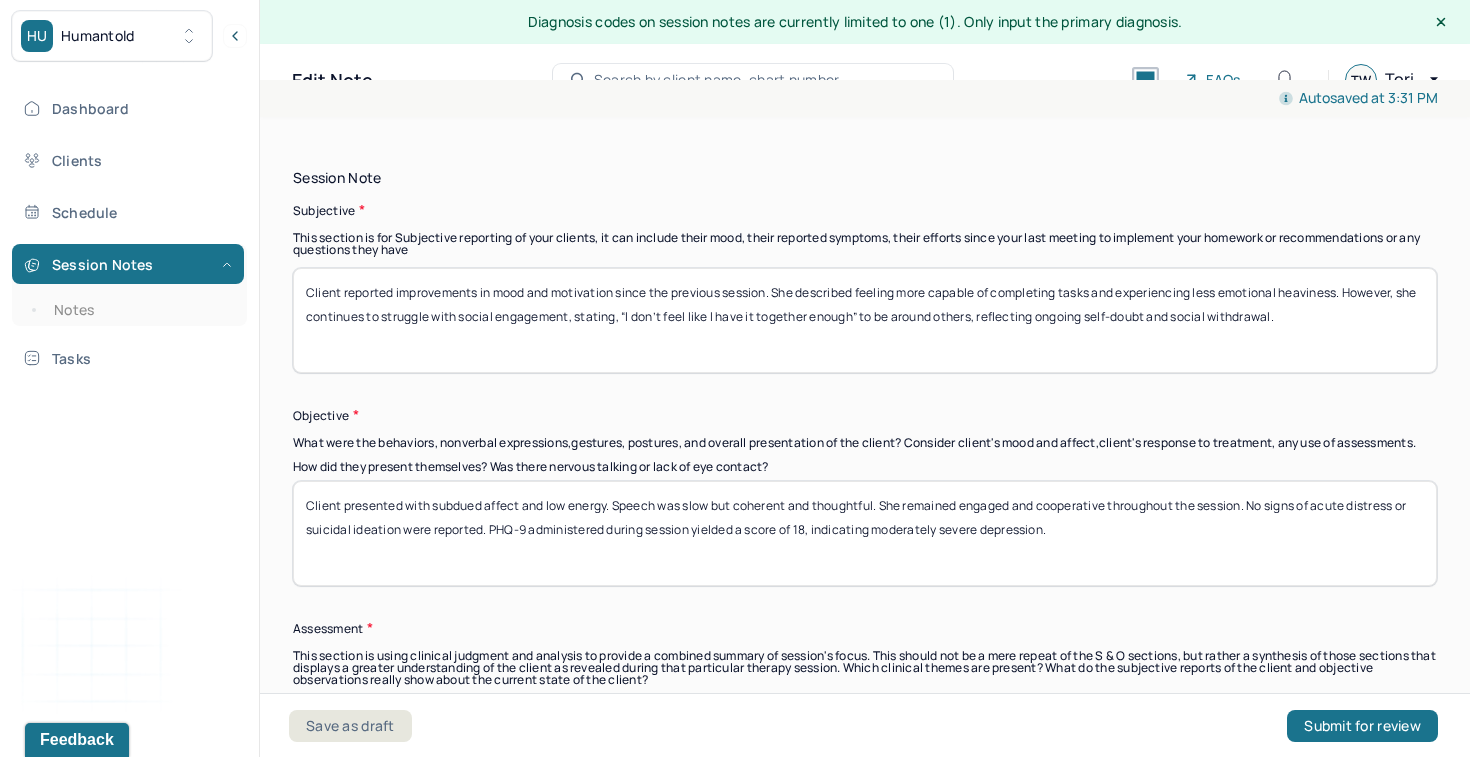 type on "Client reported improvements in mood and motivation since the previous session. She described feeling more capable of completing tasks and experiencing less emotional heaviness. However, she continues to struggle with social engagement, stating, “I don’t feel like I have it together enough” to be around others, reflecting ongoing self-doubt and social withdrawal." 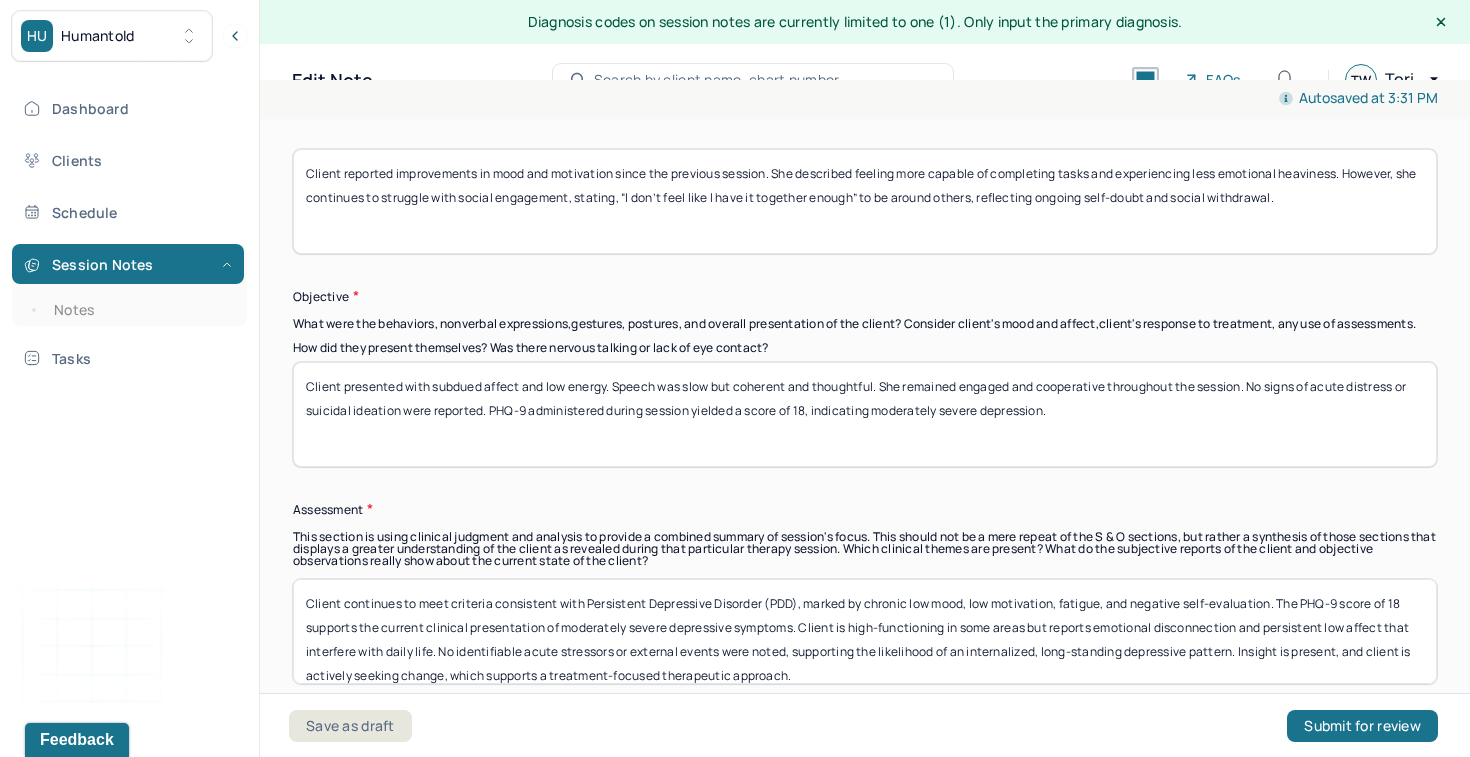 scroll, scrollTop: 1525, scrollLeft: 0, axis: vertical 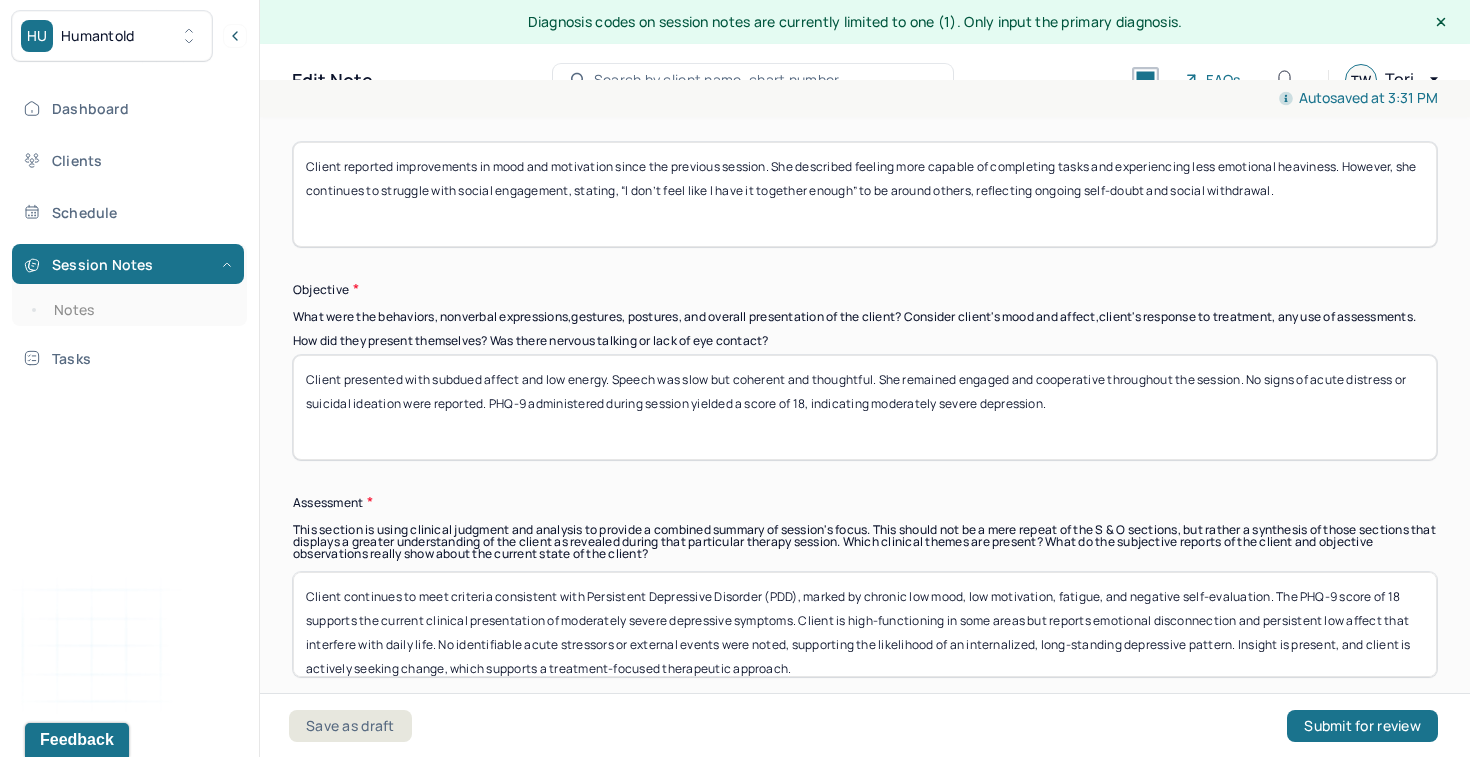 drag, startPoint x: 1102, startPoint y: 412, endPoint x: 500, endPoint y: 341, distance: 606.1724 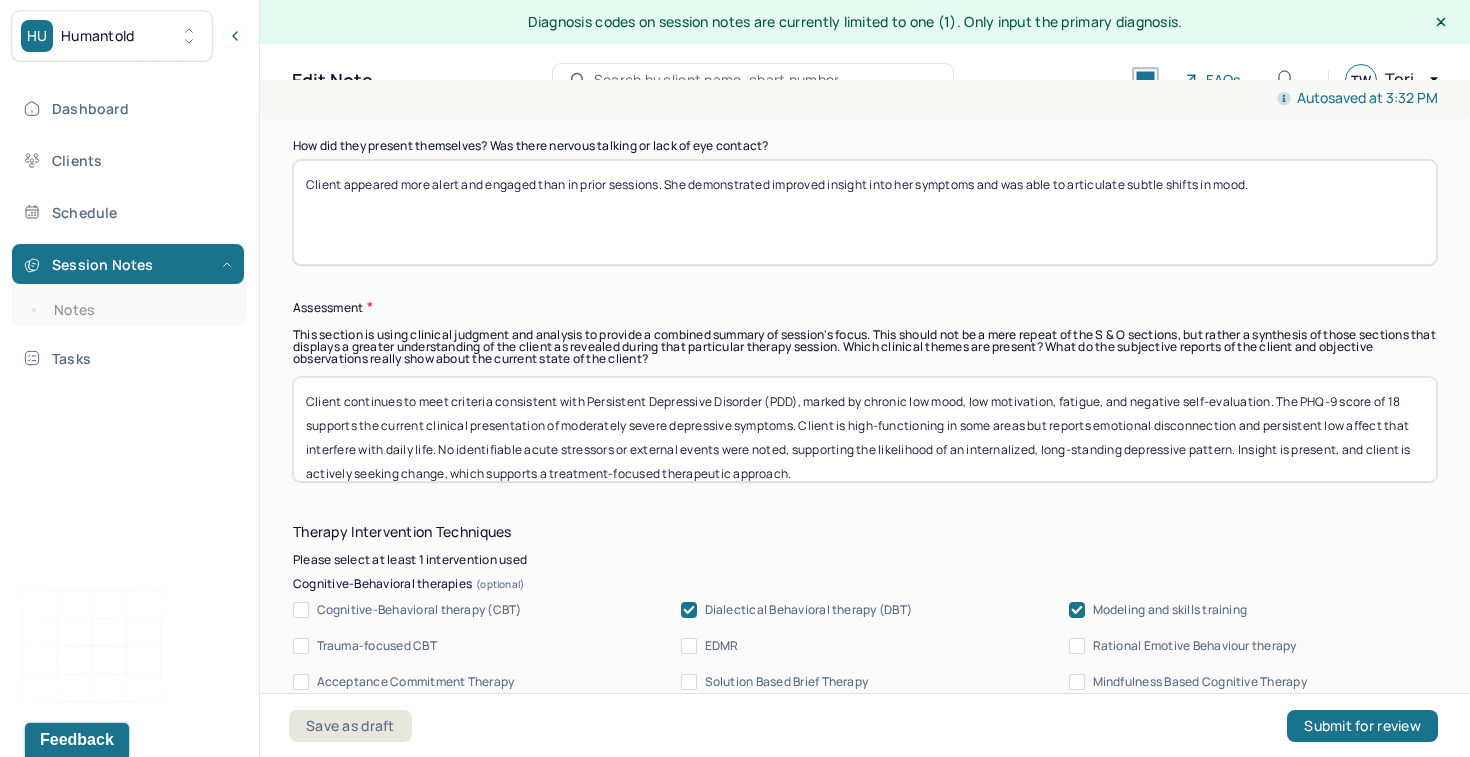 scroll, scrollTop: 1766, scrollLeft: 0, axis: vertical 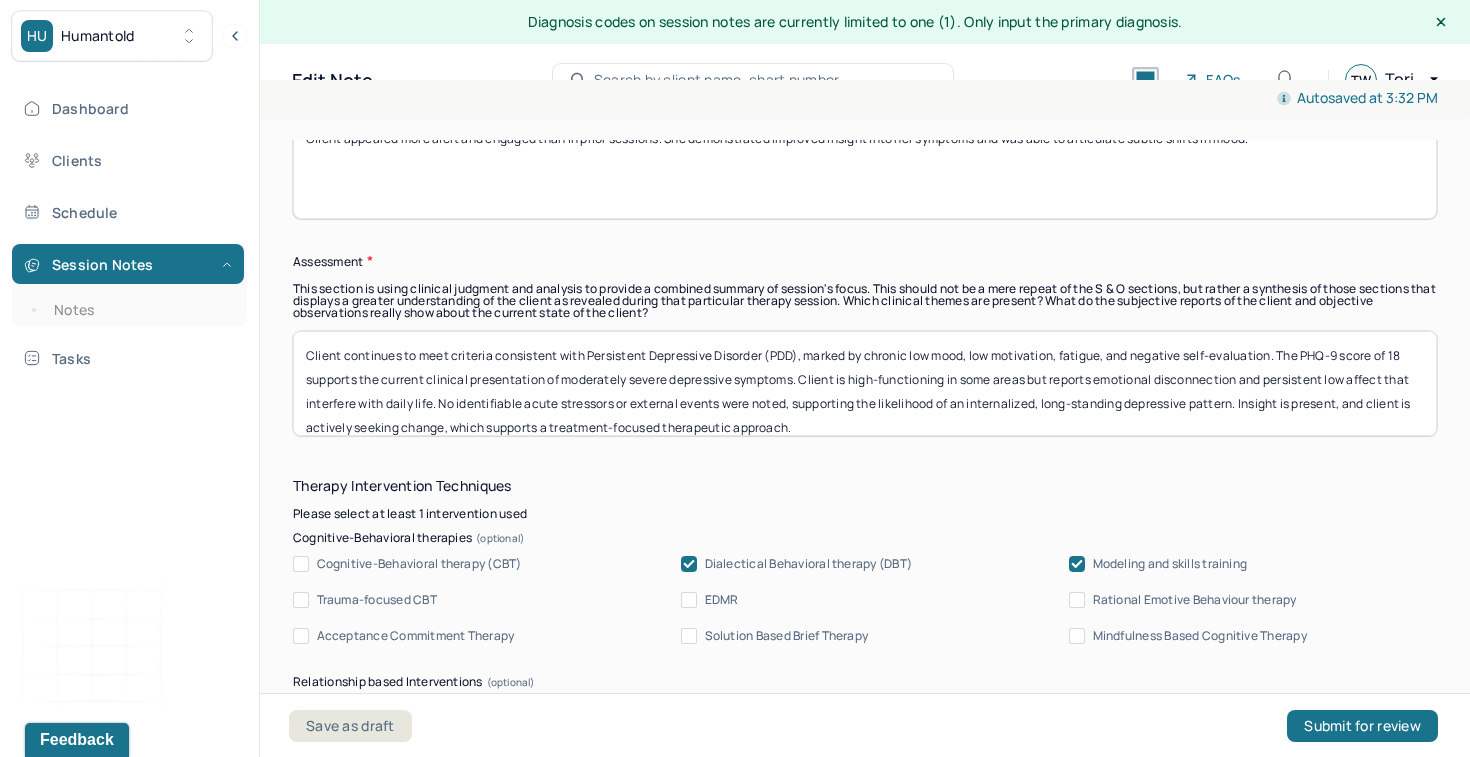 type on "Client appeared more alert and engaged than in prior sessions. She demonstrated improved insight into her symptoms and was able to articulate subtle shifts in mood." 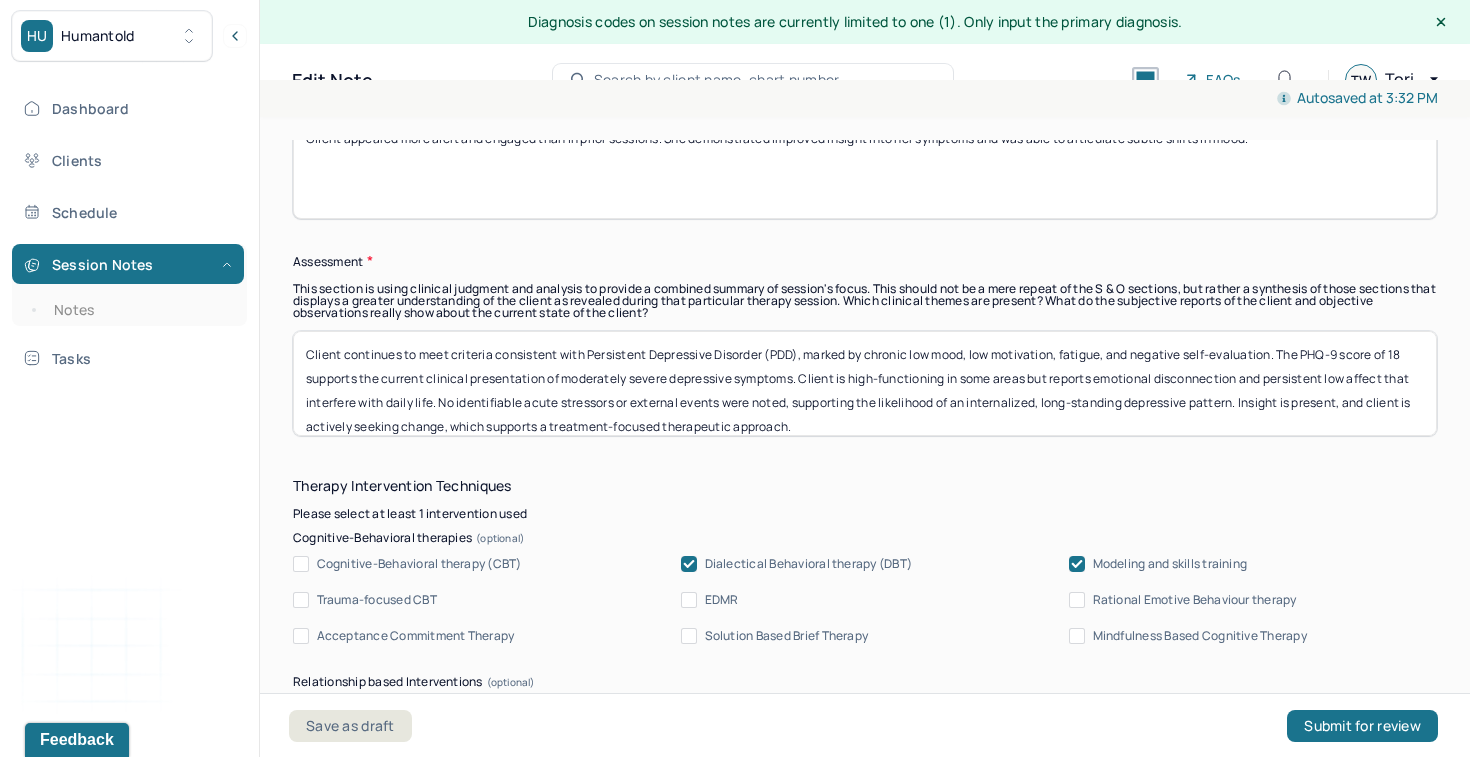 scroll, scrollTop: 0, scrollLeft: 0, axis: both 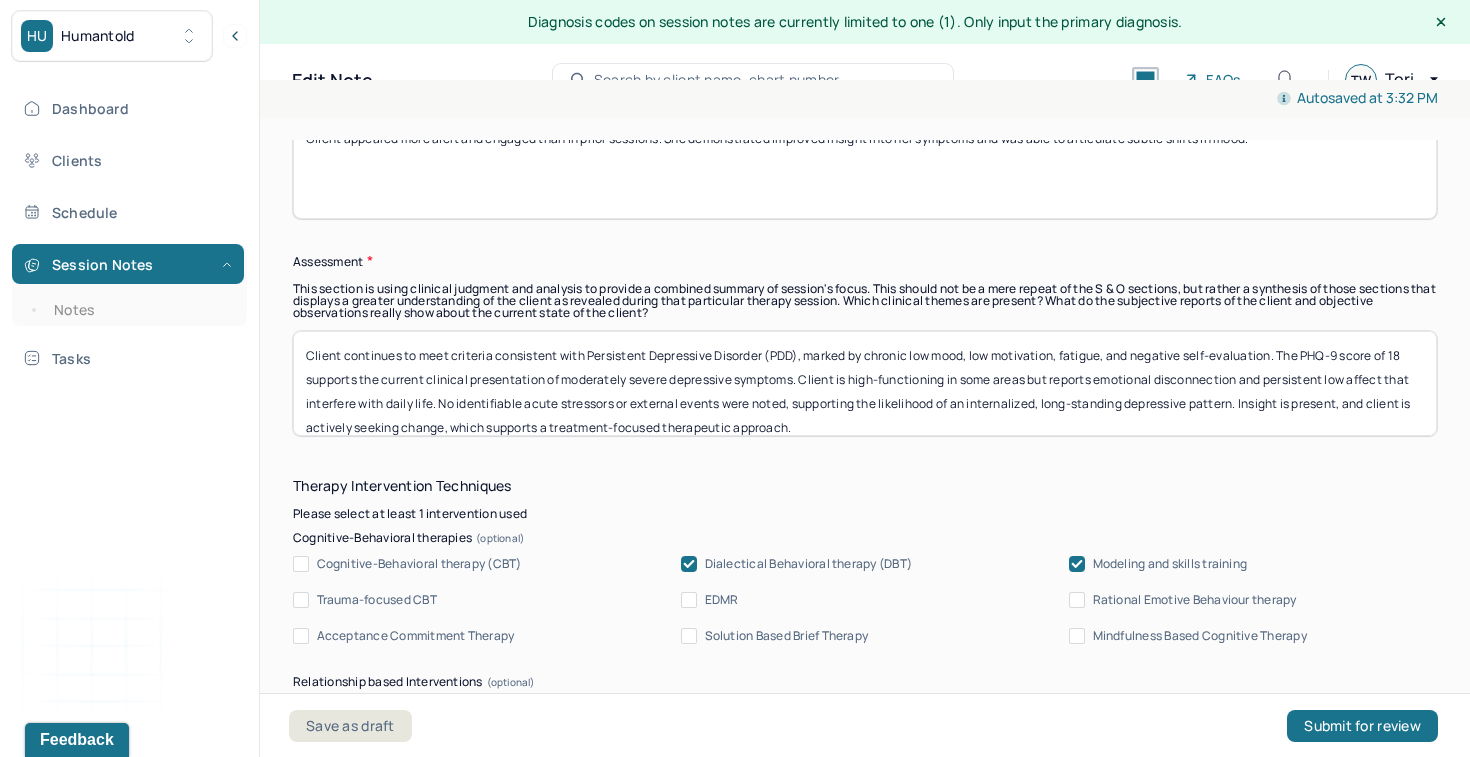 drag, startPoint x: 826, startPoint y: 433, endPoint x: 585, endPoint y: 409, distance: 242.19208 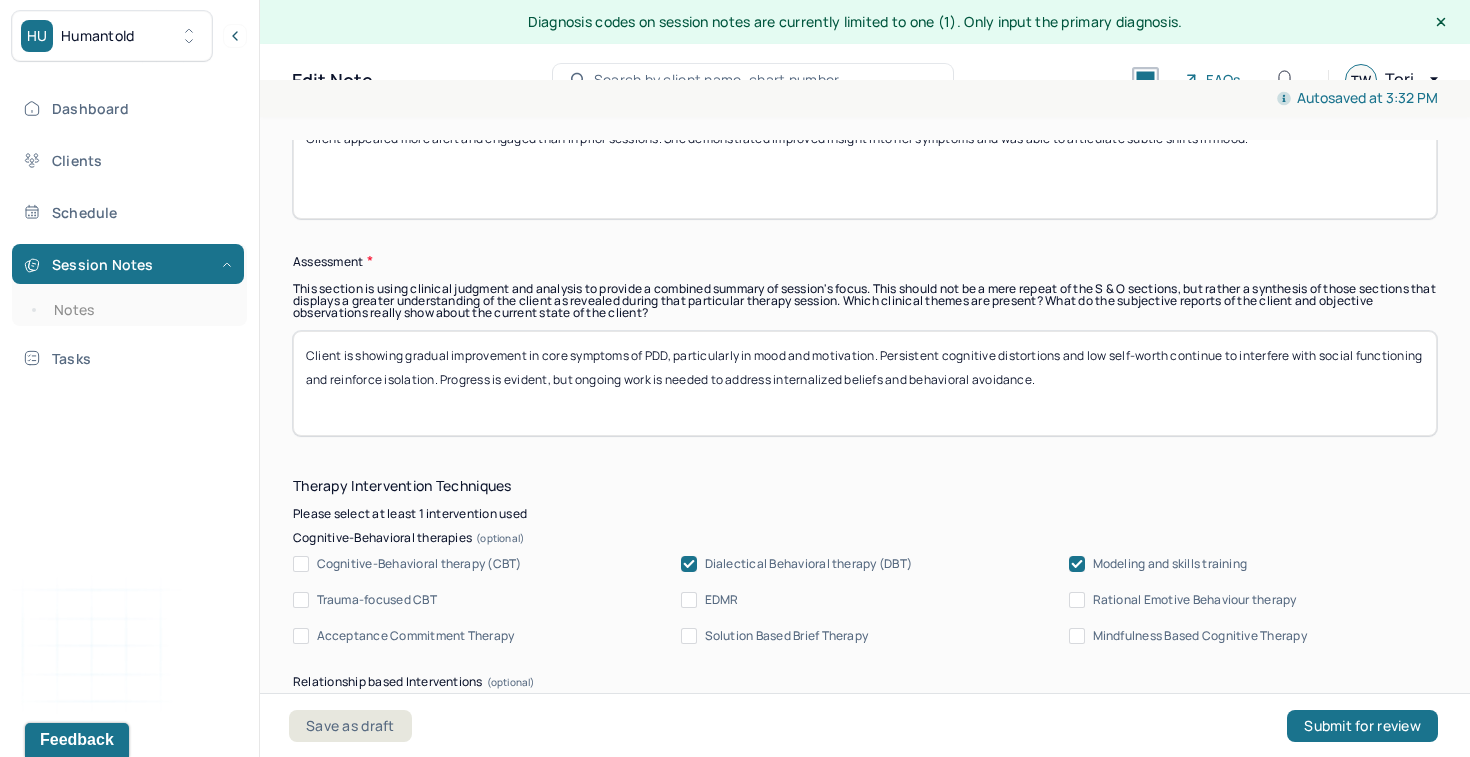 click on "Client is showing gradual improvement in core symptoms of PDD, particularly in mood and motivation. Persistent cognitive distortions and low self-worth continue to interfere with social functioning and reinforce isolation. Progress is evident, but ongoing work is needed to address internalized beliefs and behavioral avoidance." at bounding box center [865, 383] 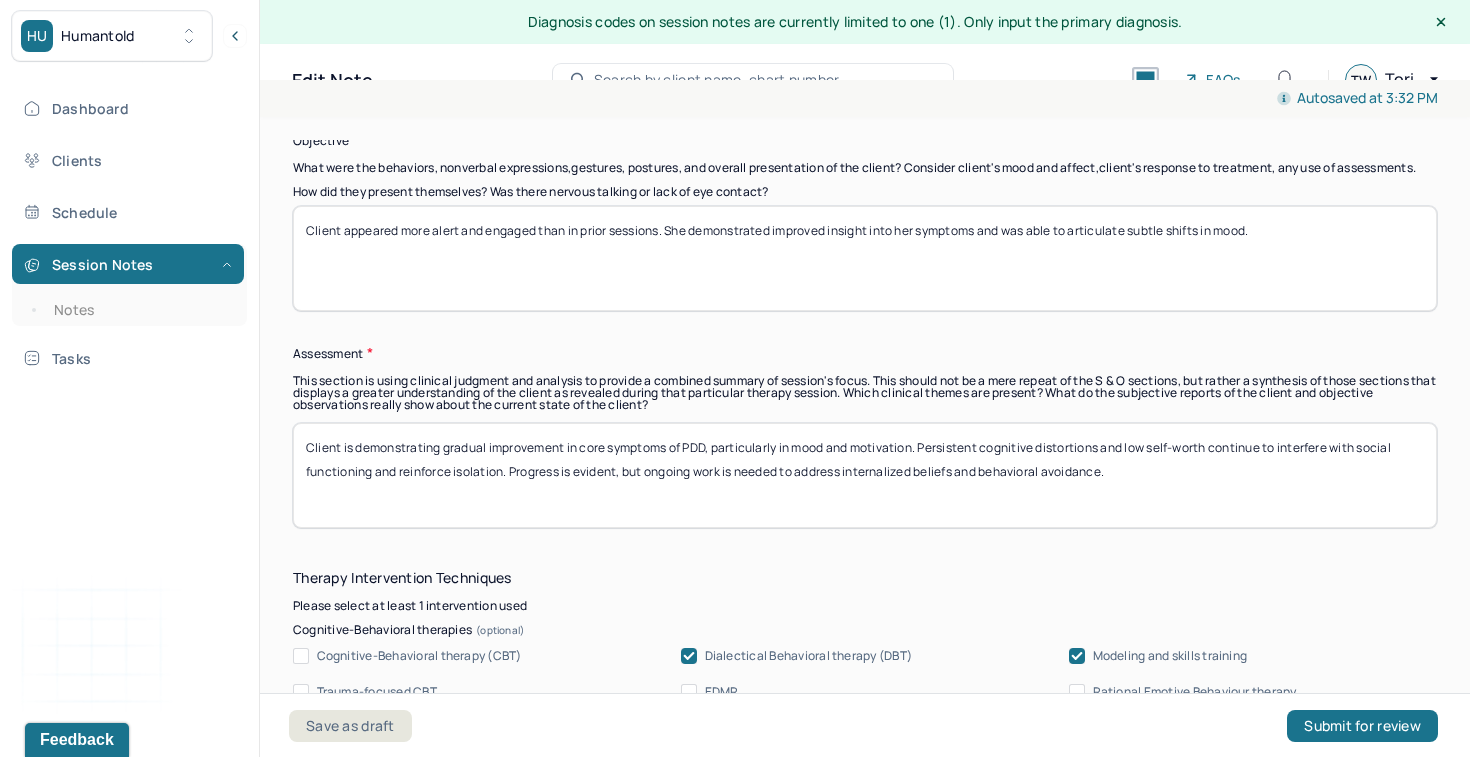scroll, scrollTop: 1744, scrollLeft: 0, axis: vertical 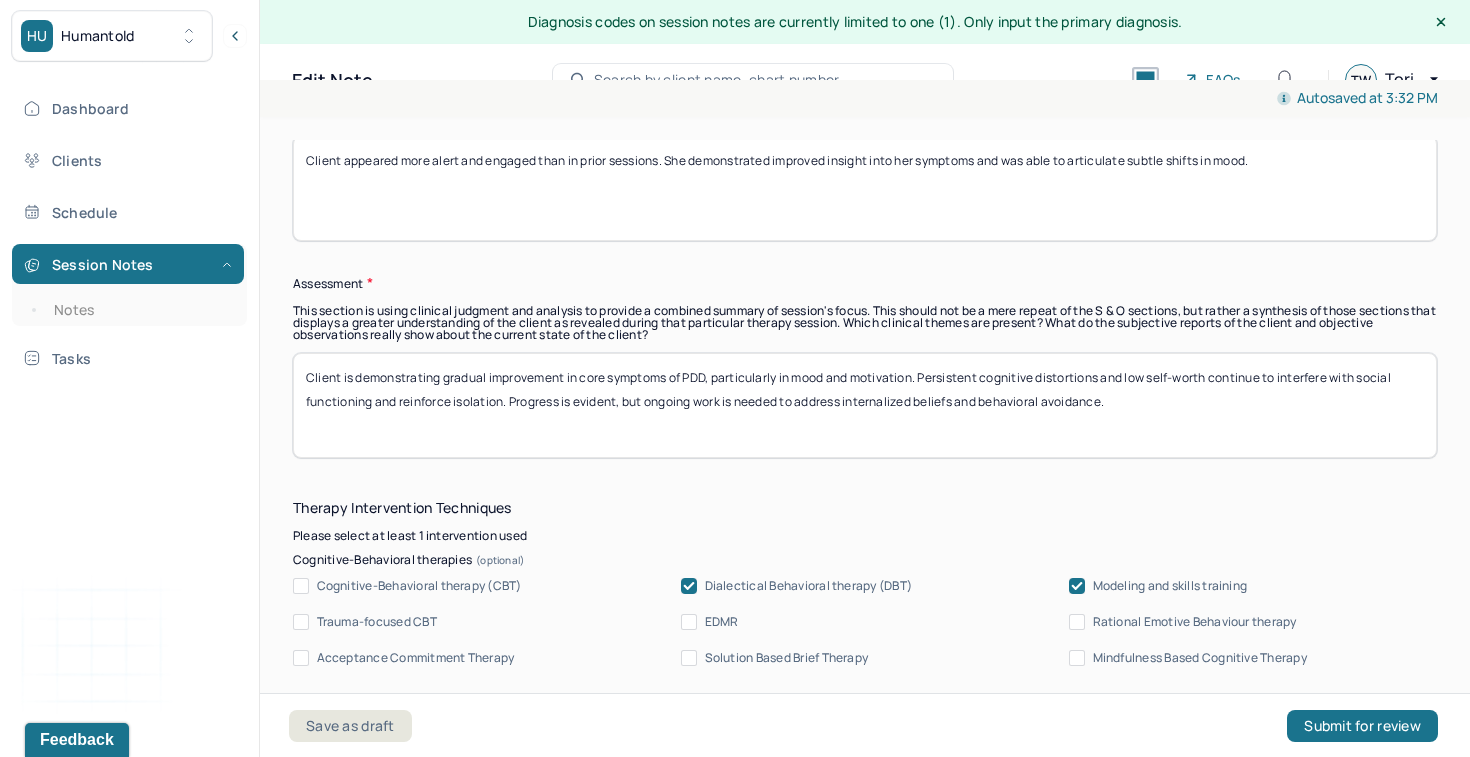 click on "Client is demonstrating gradual improvement in core symptoms of PDD, particularly in mood and motivation. Persistent cognitive distortions and low self-worth continue to interfere with social functioning and reinforce isolation. Progress is evident, but ongoing work is needed to address internalized beliefs and behavioral avoidance." at bounding box center [865, 405] 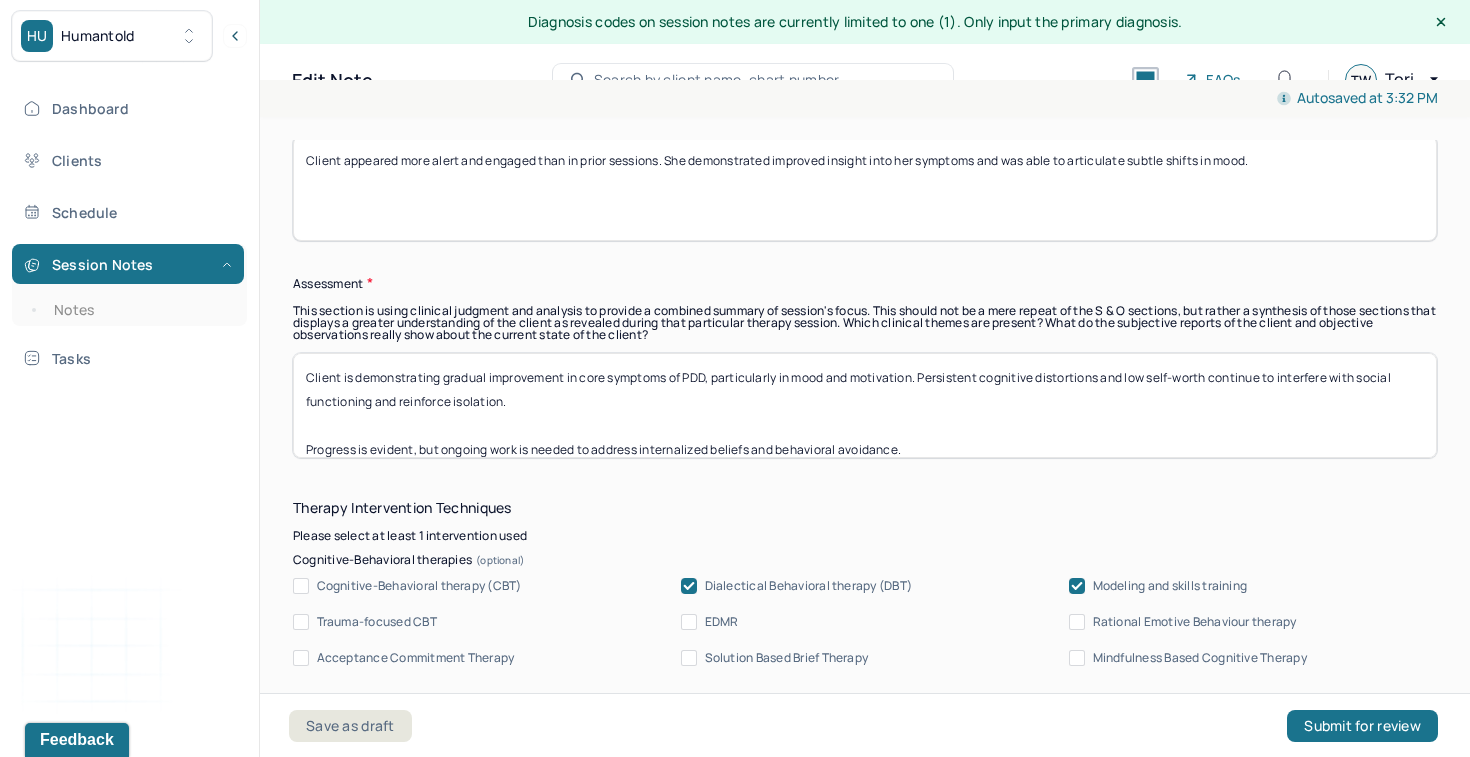 click on "Client is demonstrating gradual improvement in core symptoms of PDD, particularly in mood and motivation. Persistent cognitive distortions and low self-worth continue to interfere with social functioning and reinforce isolation. Progress is evident, but ongoing work is needed to address internalized beliefs and behavioral avoidance." at bounding box center [865, 405] 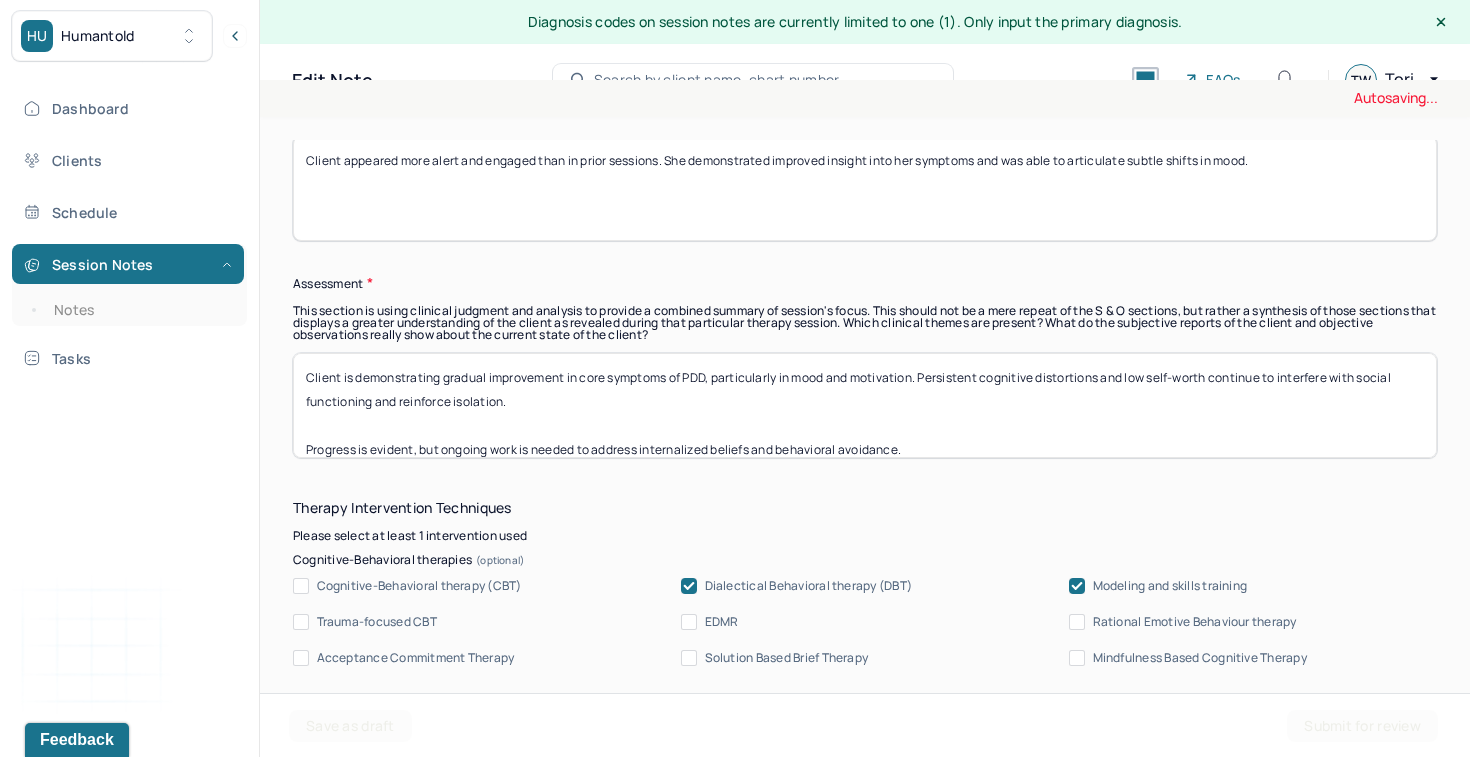 paste on "cognitive-behavioral strategies to challenge negative self-perceptions." 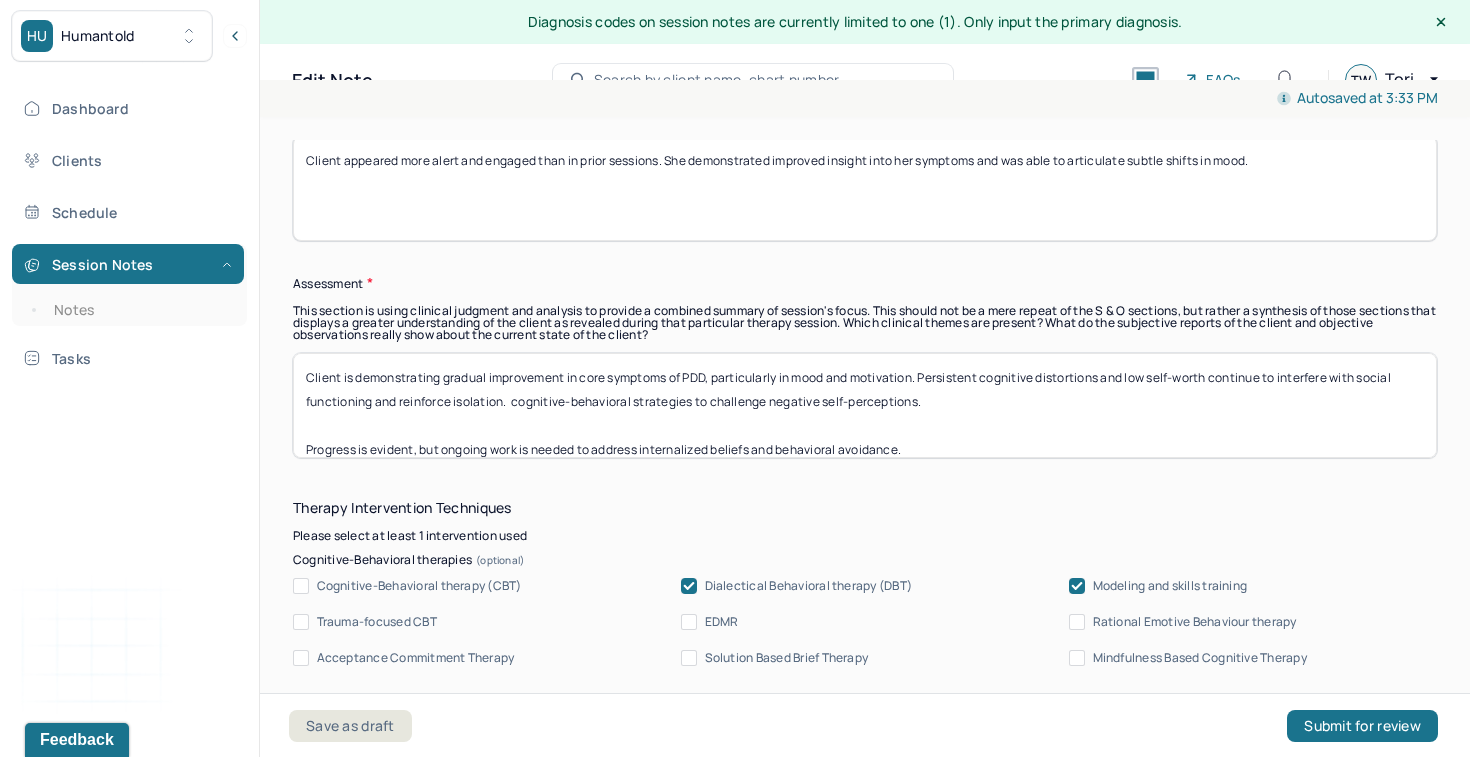 click on "Client is demonstrating gradual improvement in core symptoms of PDD, particularly in mood and motivation. Persistent cognitive distortions and low self-worth continue to interfere with social functioning and reinforce isolation.
Progress is evident, but ongoing work is needed to address internalized beliefs and behavioral avoidance." at bounding box center [865, 405] 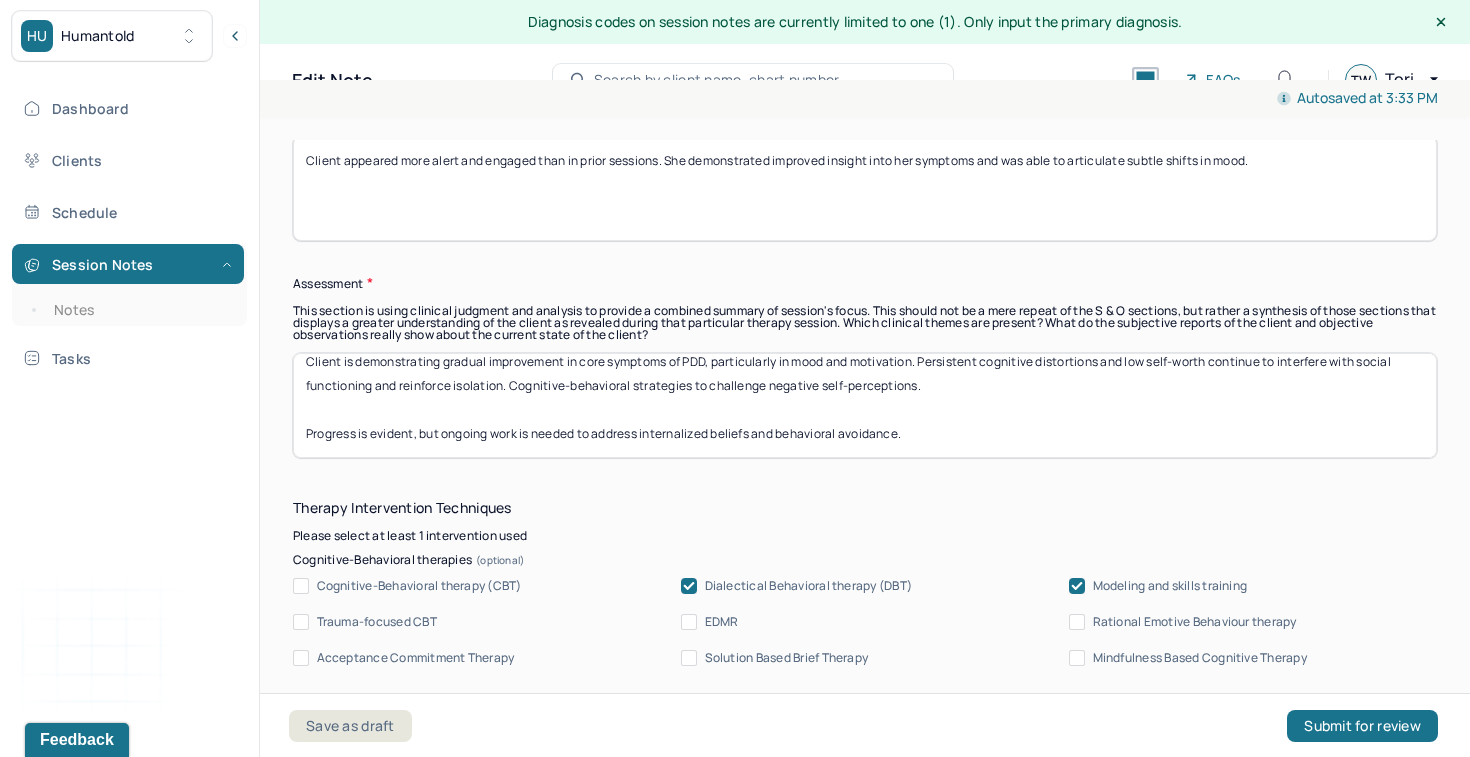 scroll, scrollTop: 0, scrollLeft: 0, axis: both 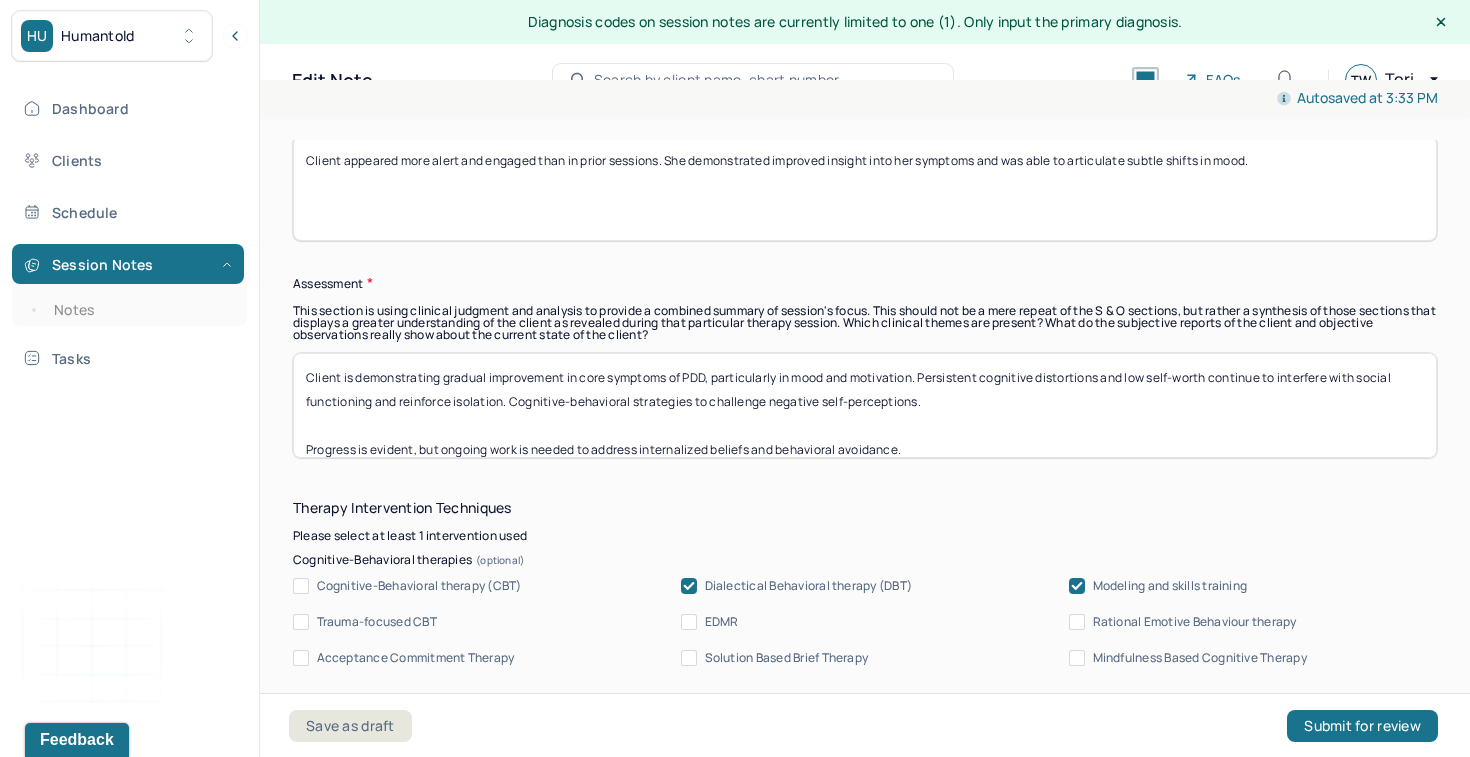 click on "Client is demonstrating gradual improvement in core symptoms of PDD, particularly in mood and motivation. Persistent cognitive distortions and low self-worth continue to interfere with social functioning and reinforce isolation. Cognitive-behavioral strategies to challenge negative self-perceptions.
Progress is evident, but ongoing work is needed to address internalized beliefs and behavioral avoidance." at bounding box center (865, 405) 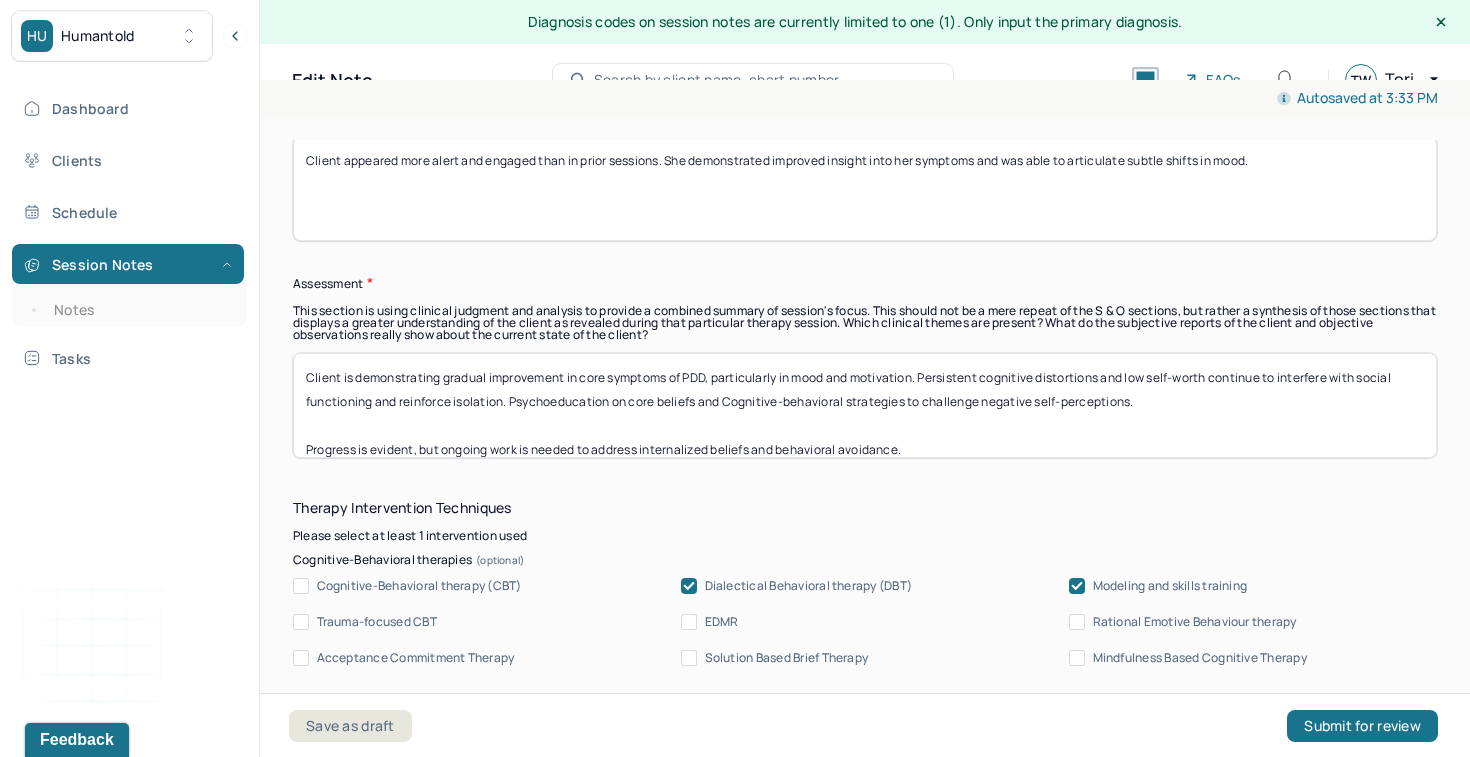 click on "Client is demonstrating gradual improvement in core symptoms of PDD, particularly in mood and motivation. Persistent cognitive distortions and low self-worth continue to interfere with social functioning and reinforce isolation. Psychoeducation on core beliefs and Cognitive-behavioral strategies to challenge negative self-perceptions.
Progress is evident, but ongoing work is needed to address internalized beliefs and behavioral avoidance." at bounding box center (865, 405) 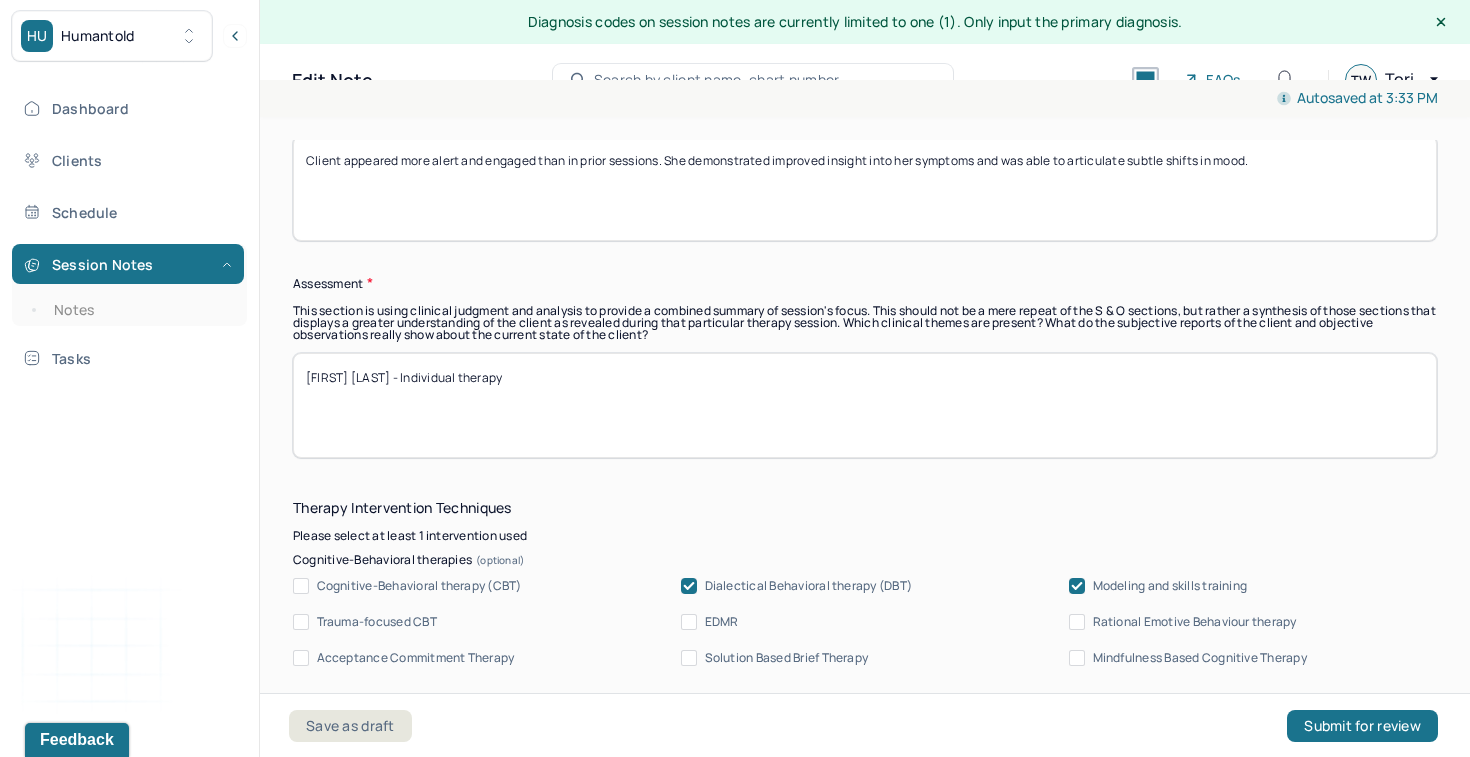click on "[FIRST] [LAST] - Individual therapy" at bounding box center [865, 405] 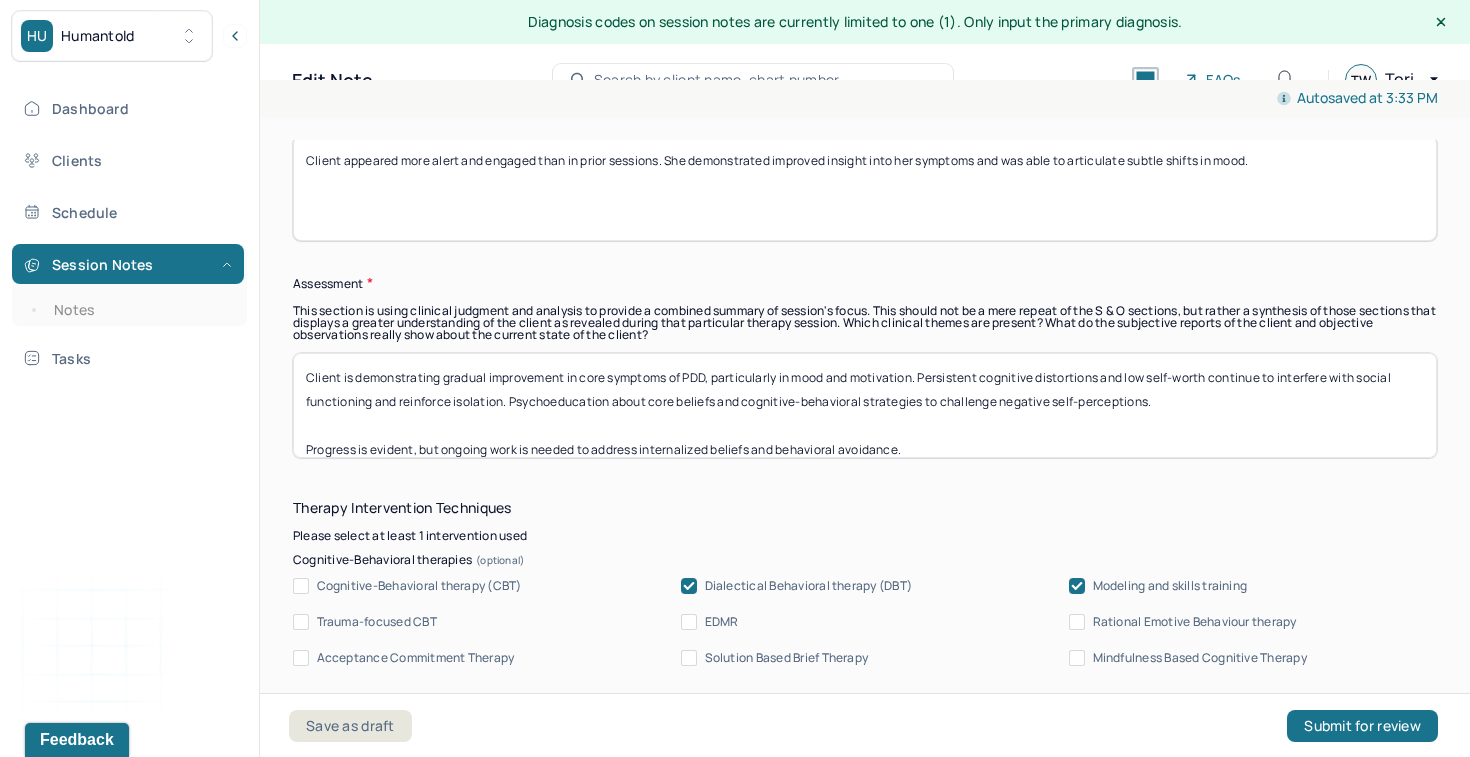 click on "Client is demonstrating gradual improvement in core symptoms of PDD, particularly in mood and motivation. Persistent cognitive distortions and low self-worth continue to interfere with social functioning and reinforce isolation. Psychoeducation about core beliefs and cognitive-behavioral strategies to challenge negative self-perceptions.
Progress is evident, but ongoing work is needed to address internalized beliefs and behavioral avoidance." at bounding box center (865, 405) 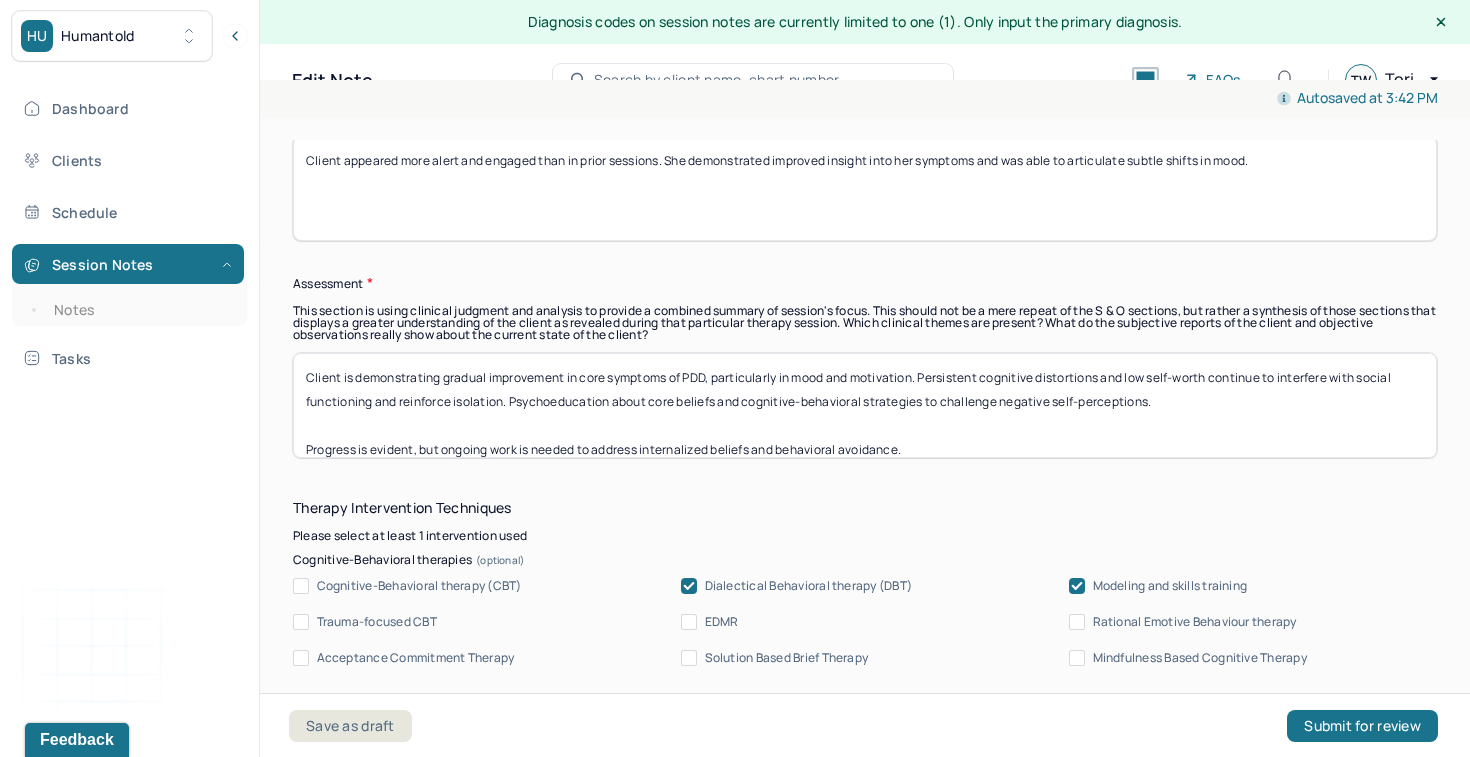 click on "Client is demonstrating gradual improvement in core symptoms of PDD, particularly in mood and motivation. Persistent cognitive distortions and low self-worth continue to interfere with social functioning and reinforce isolation. Psychoeducation abo core beliefs and cognitive-behavioral strategies to challenge negative self-perceptions.
Progress is evident, but ongoing work is needed to address internalized beliefs and behavioral avoidance." at bounding box center (865, 405) 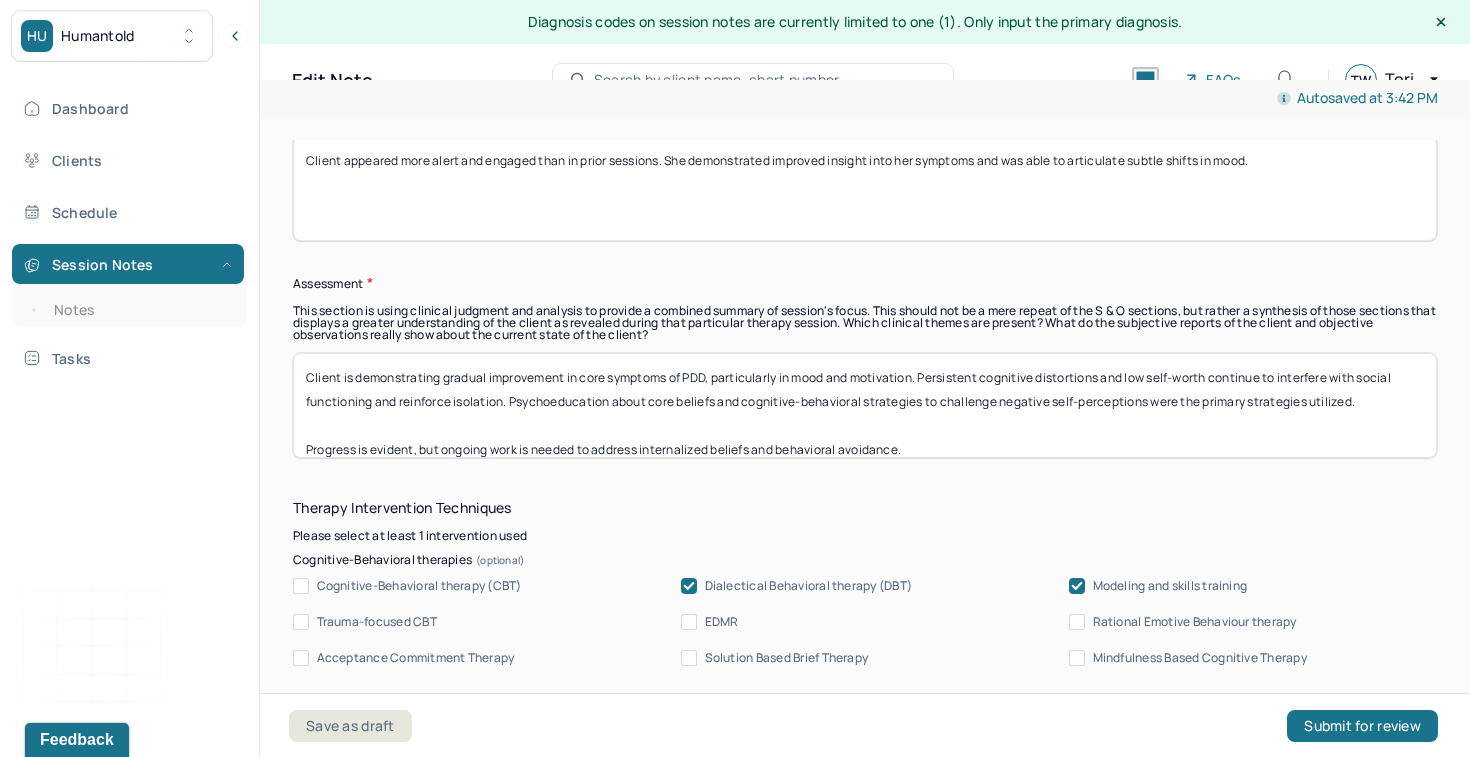 click on "Client is demonstrating gradual improvement in core symptoms of PDD, particularly in mood and motivation. Persistent cognitive distortions and low self-worth continue to interfere with social functioning and reinforce isolation. Psychoeducation about core beliefs and cognitive-behavioral strategies to challenge negative self-perceptions were the primary strategies utilized.
Progress is evident, but ongoing work is needed to address internalized beliefs and behavioral avoidance." at bounding box center [865, 405] 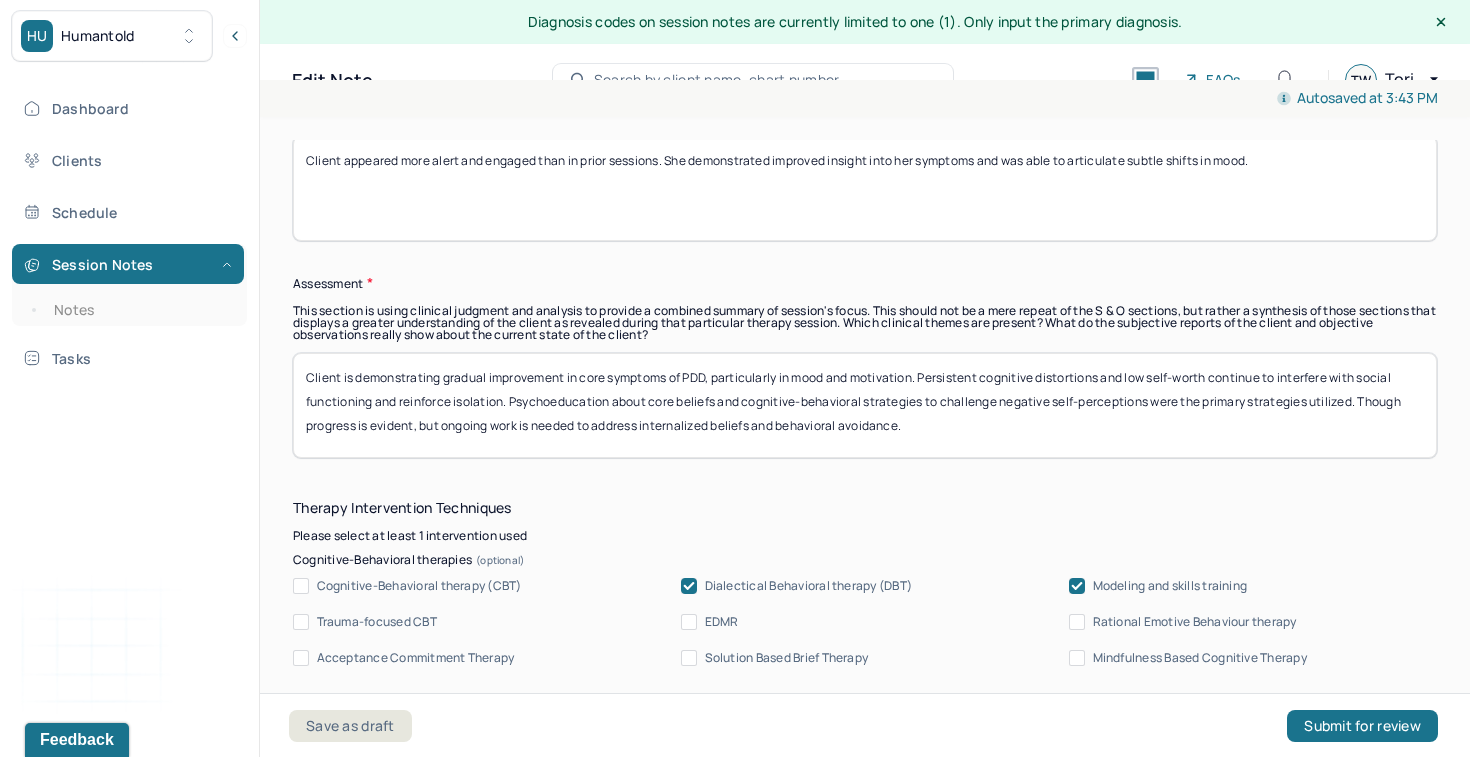 click on "Client is demonstrating gradual improvement in core symptoms of PDD, particularly in mood and motivation. Persistent cognitive distortions and low self-worth continue to interfere with social functioning and reinforce isolation. Psychoeducation about core beliefs and cognitive-behavioral strategies to challenge negative self-perceptions were the primary strategies utilized. Though progress is evident, but ongoing work is needed to address internalized beliefs and behavioral avoidance." at bounding box center (865, 405) 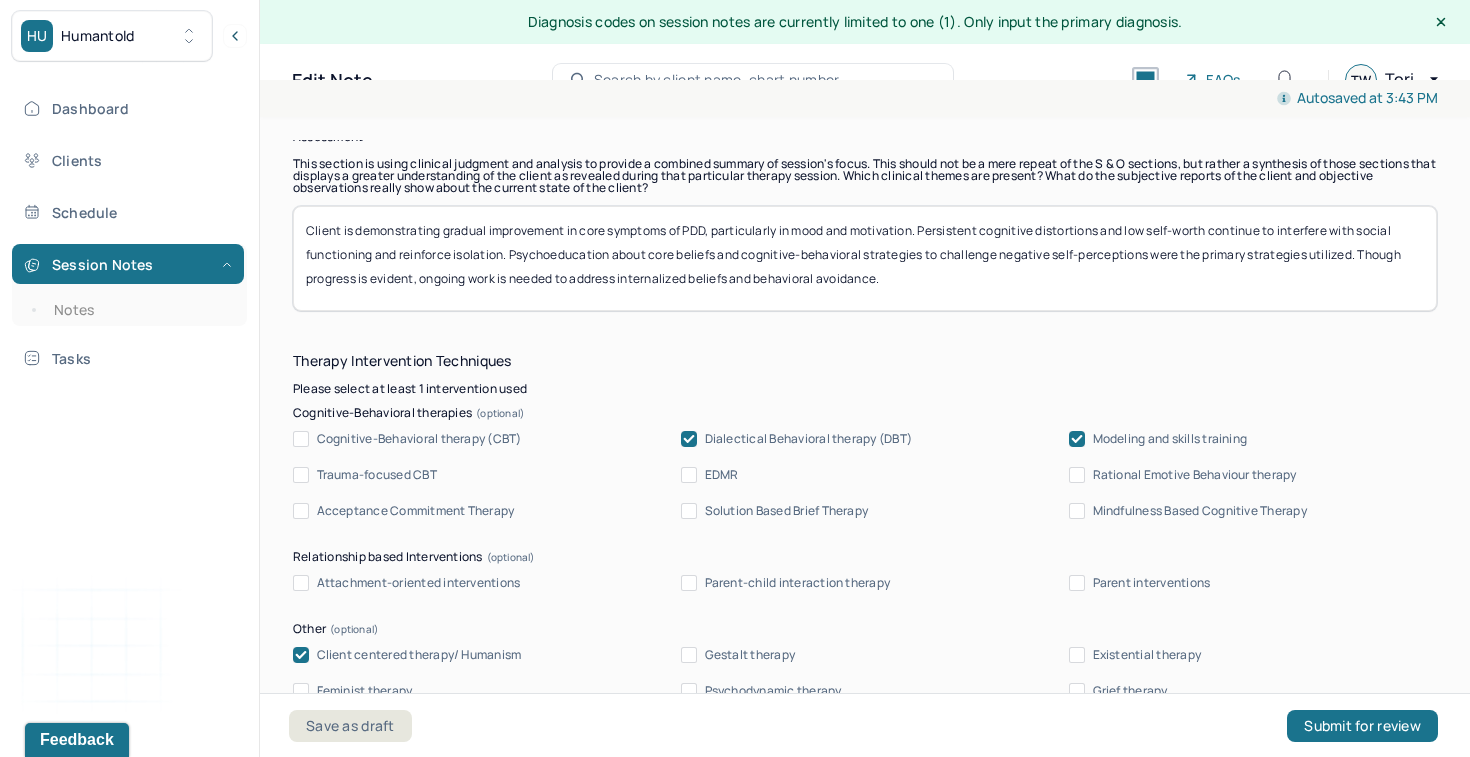 scroll, scrollTop: 1903, scrollLeft: 0, axis: vertical 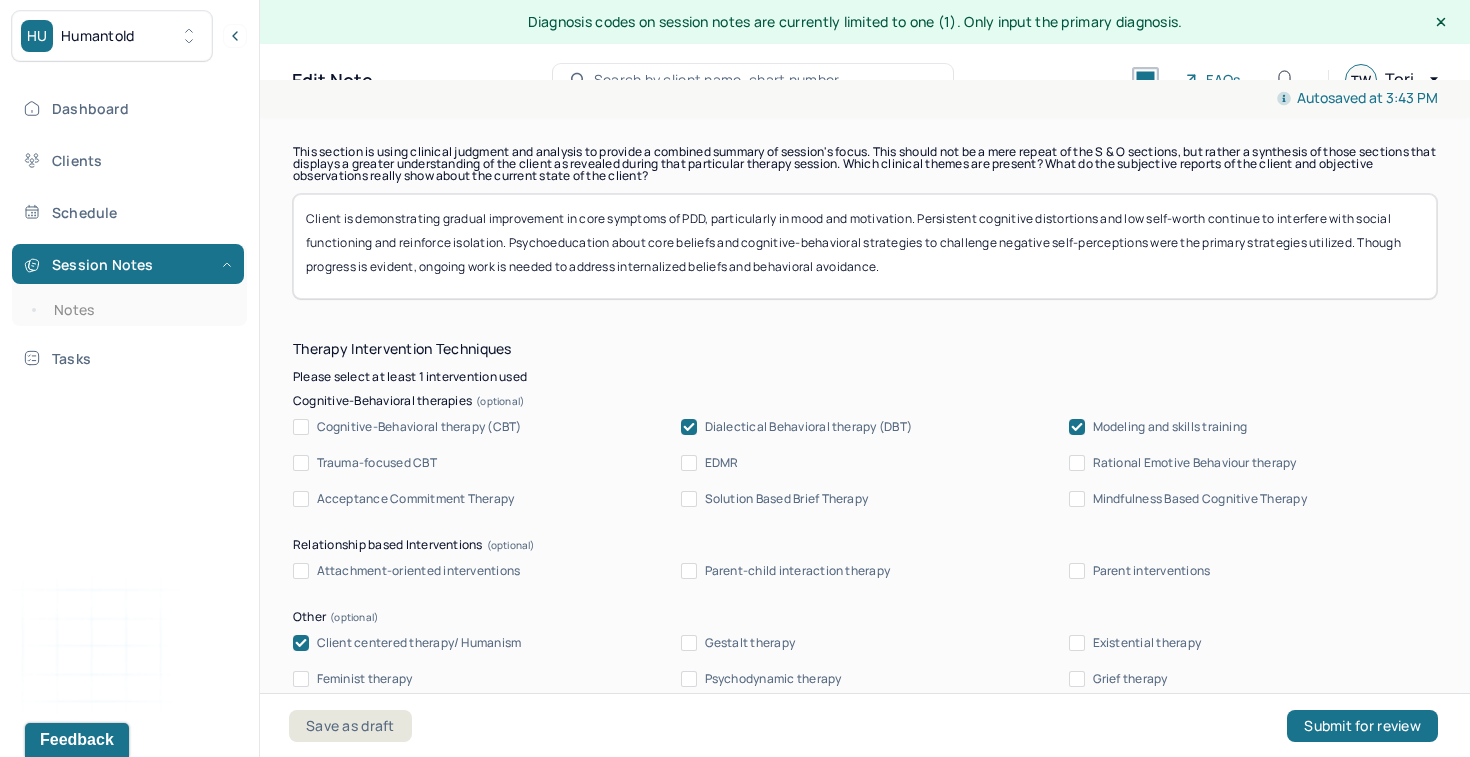 type on "Client is demonstrating gradual improvement in core symptoms of PDD, particularly in mood and motivation. Persistent cognitive distortions and low self-worth continue to interfere with social functioning and reinforce isolation. Psychoeducation about core beliefs and cognitive-behavioral strategies to challenge negative self-perceptions were the primary strategies utilized. Though progress is evident, ongoing work is needed to address internalized beliefs and behavioral avoidance." 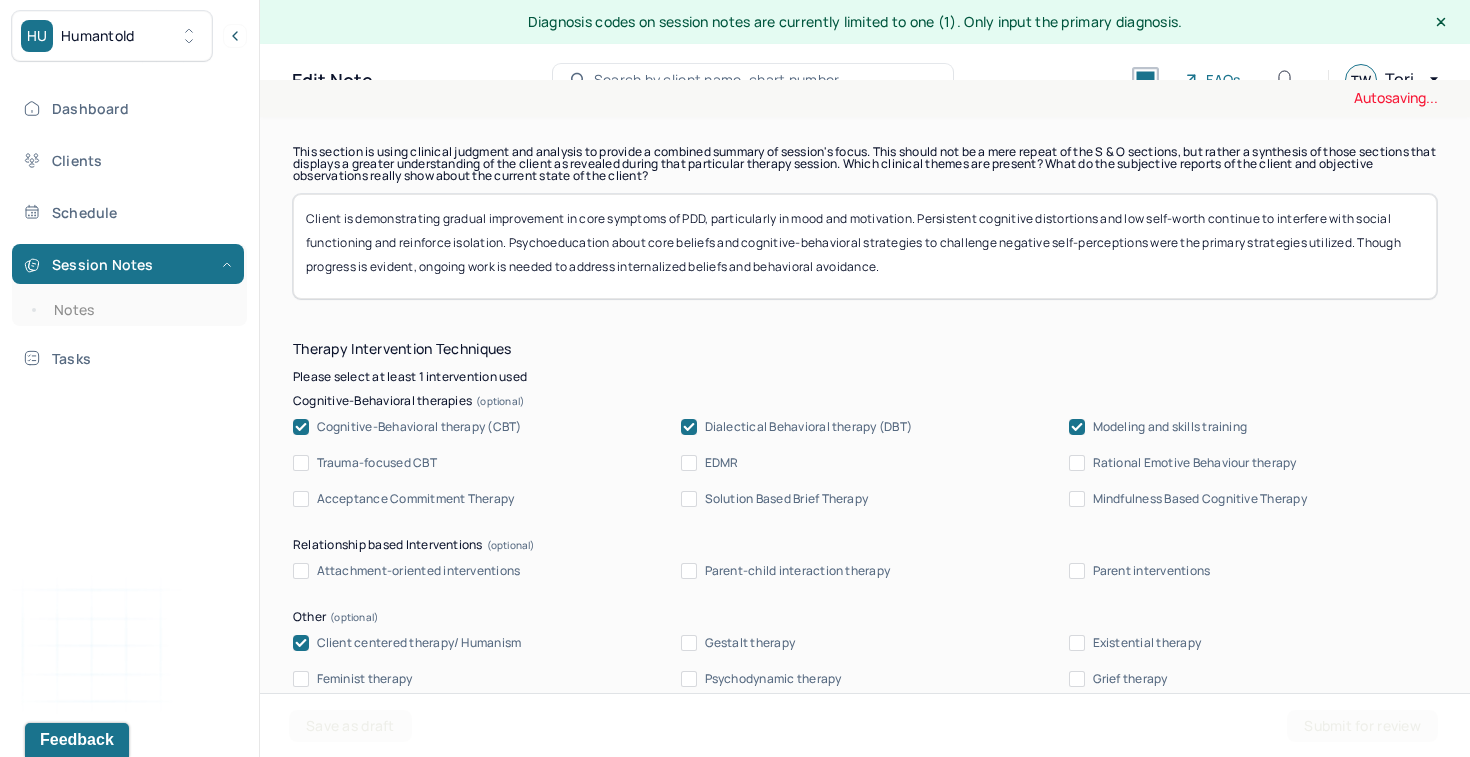 click on "Dialectical Behavioral therapy (DBT)" at bounding box center [809, 427] 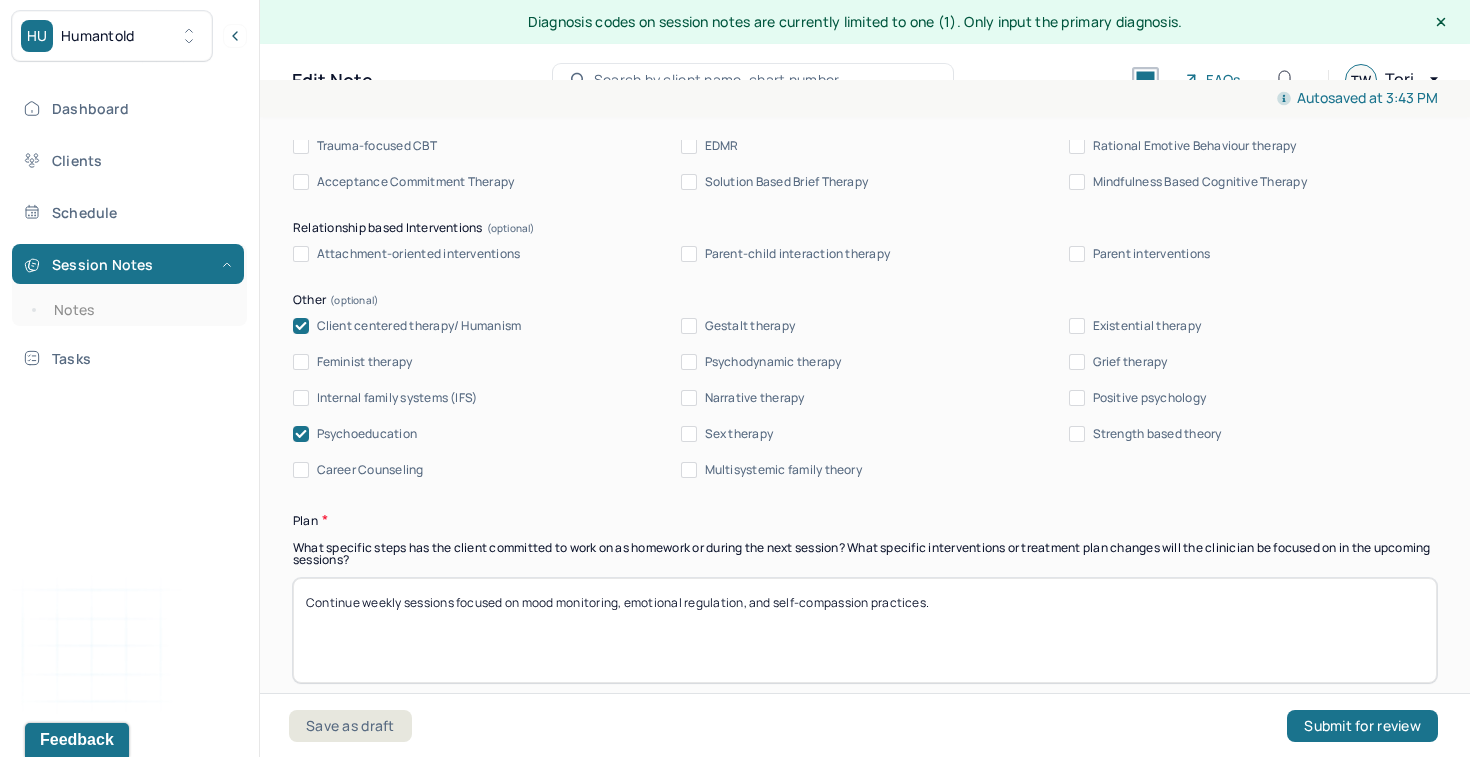 scroll, scrollTop: 2233, scrollLeft: 0, axis: vertical 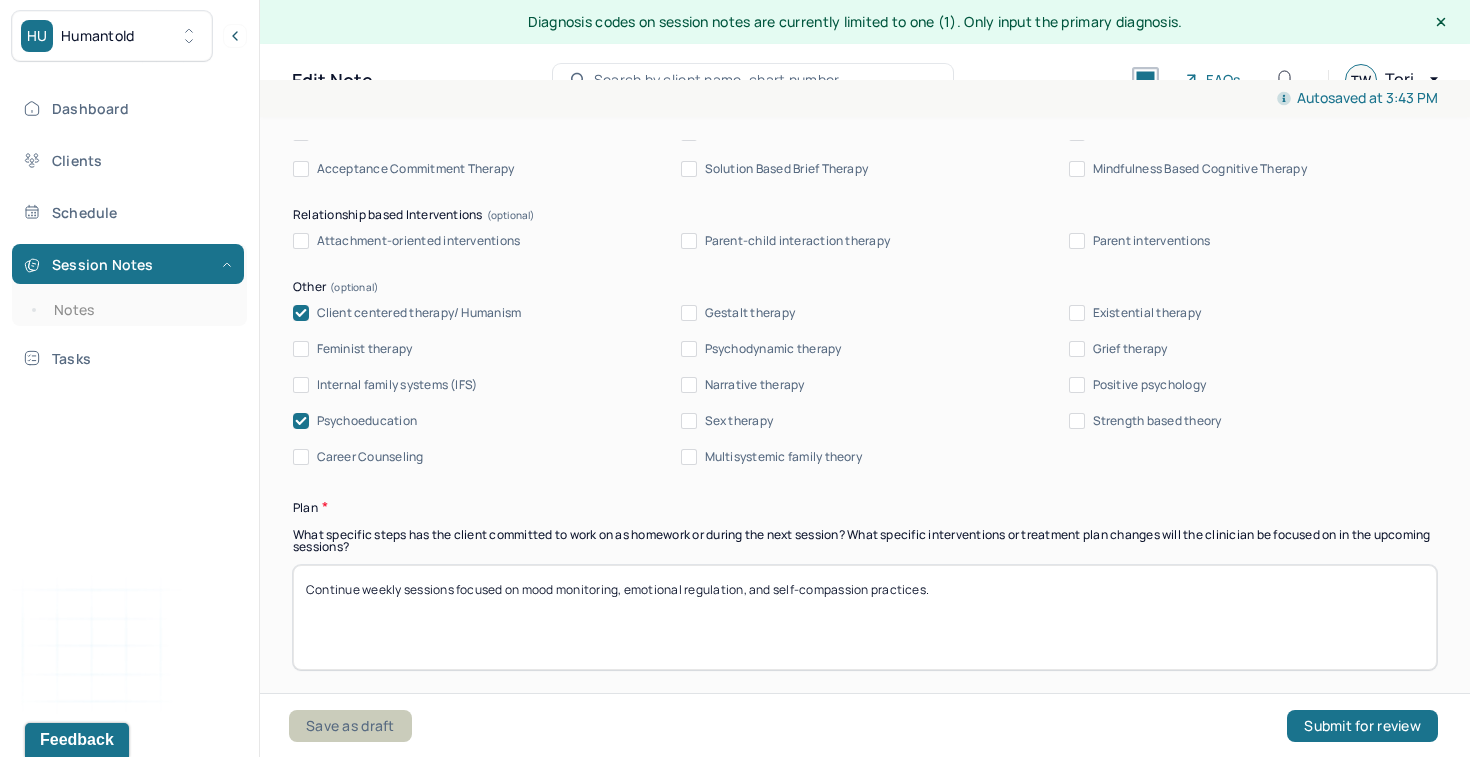 click on "Save as draft" at bounding box center [350, 726] 